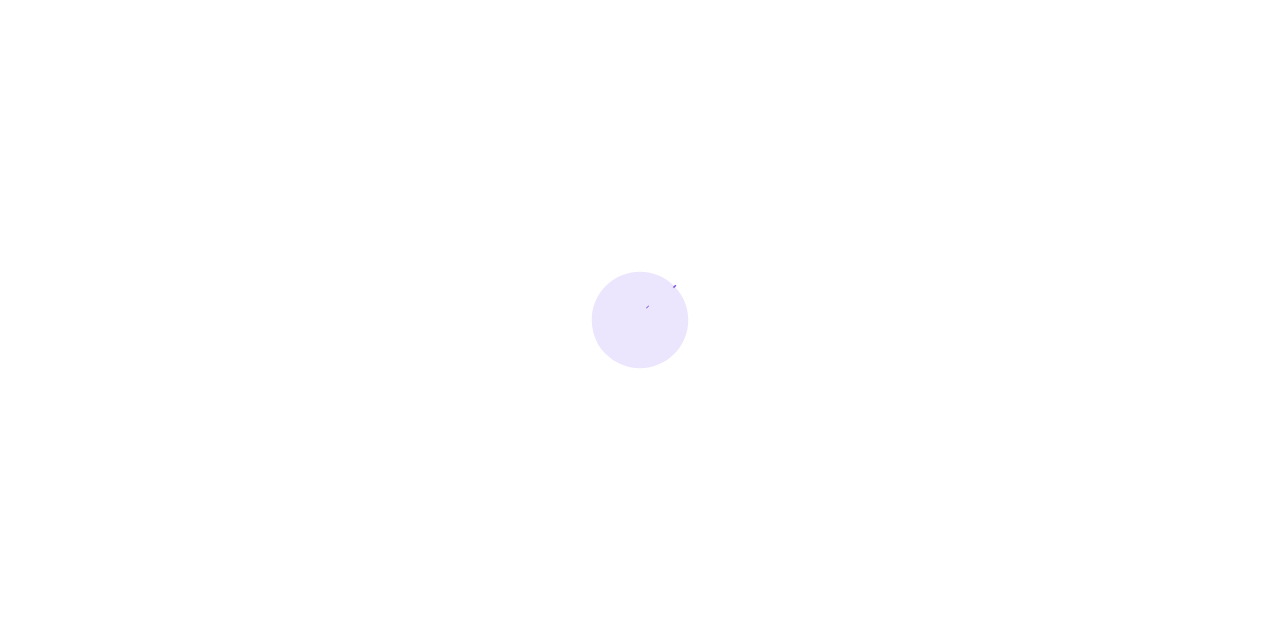 scroll, scrollTop: 0, scrollLeft: 0, axis: both 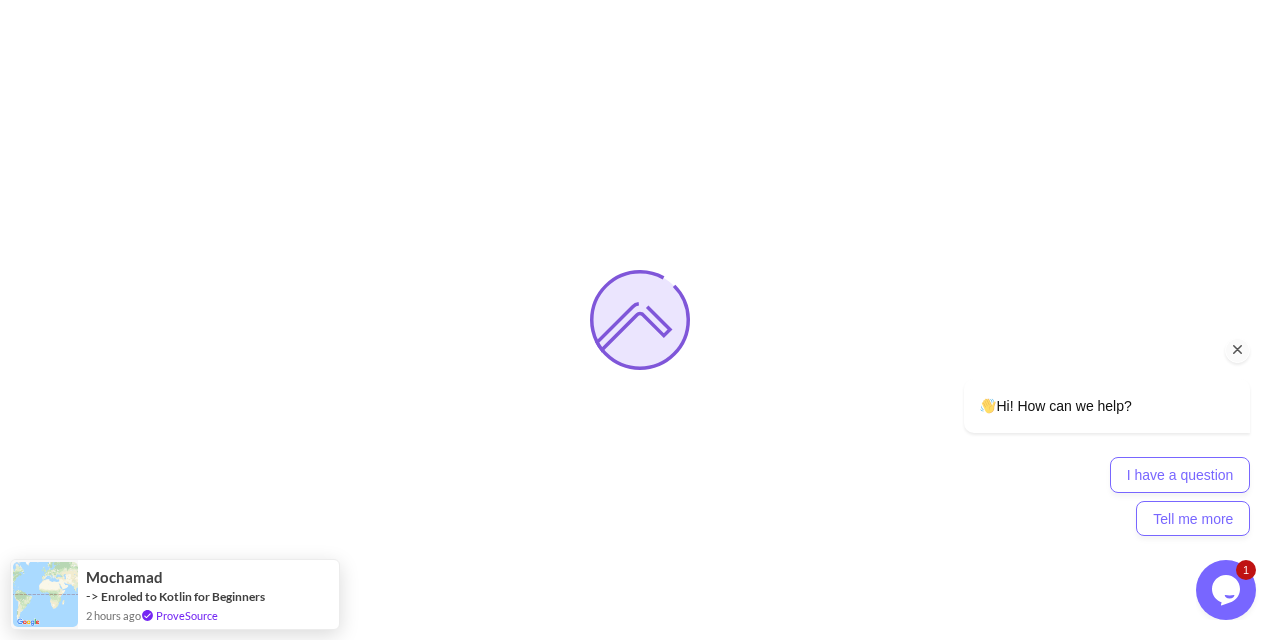 click at bounding box center (1238, 350) 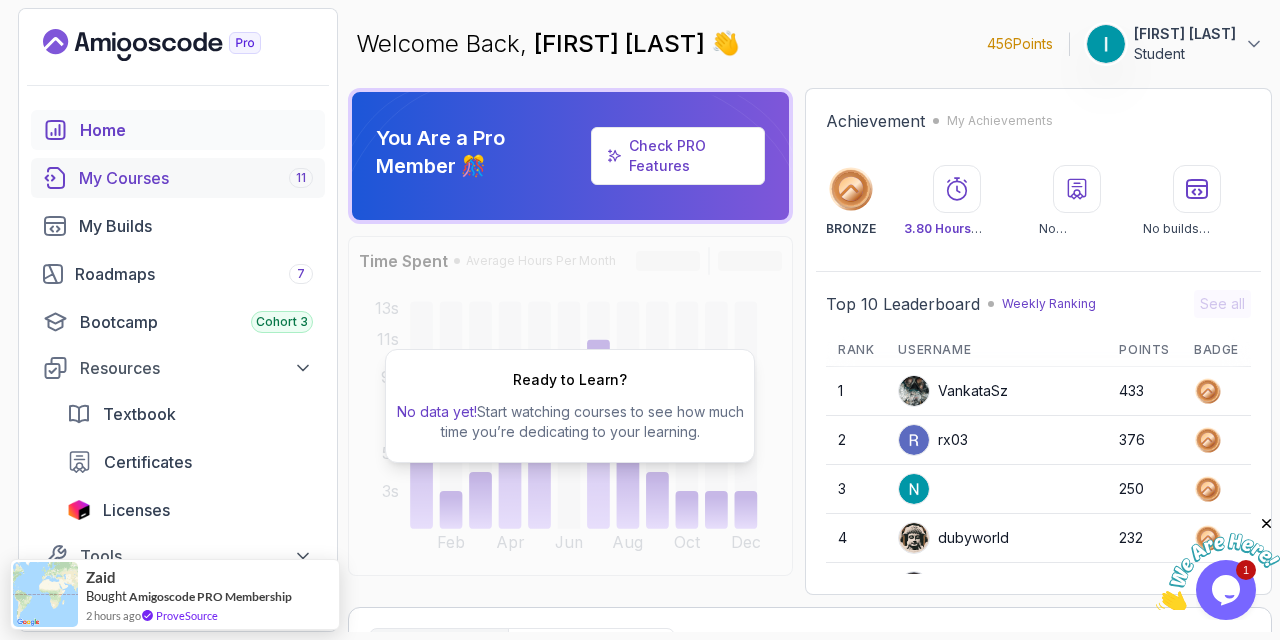 click on "My Courses 11" at bounding box center [196, 178] 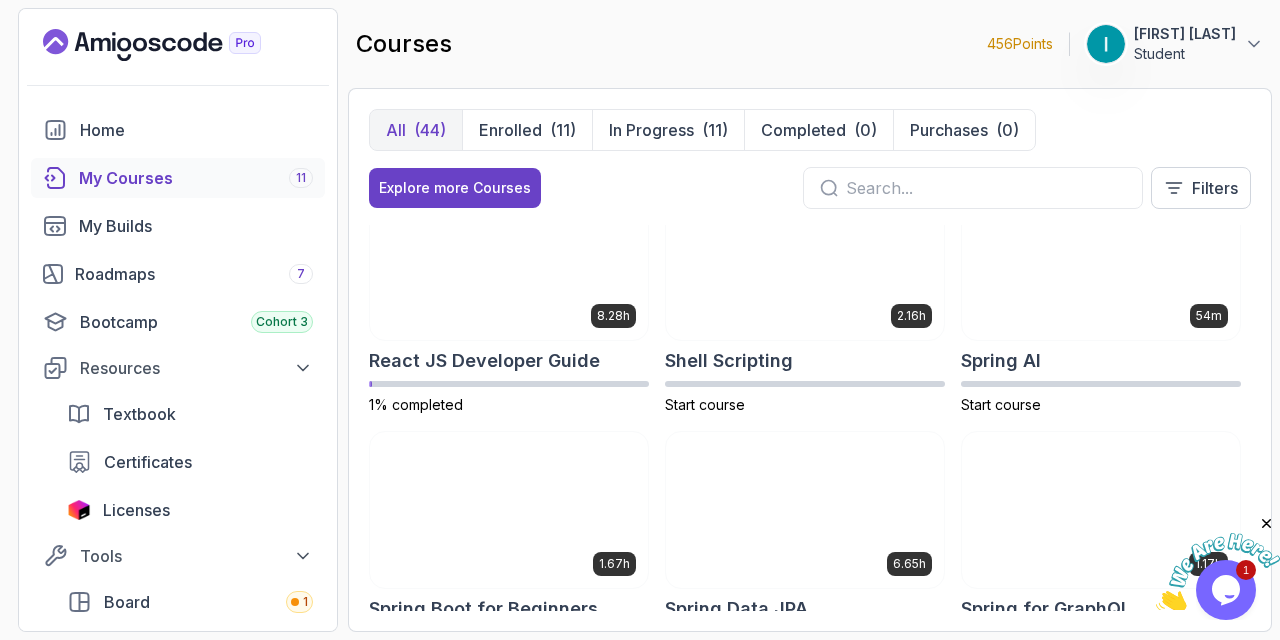 scroll, scrollTop: 2765, scrollLeft: 0, axis: vertical 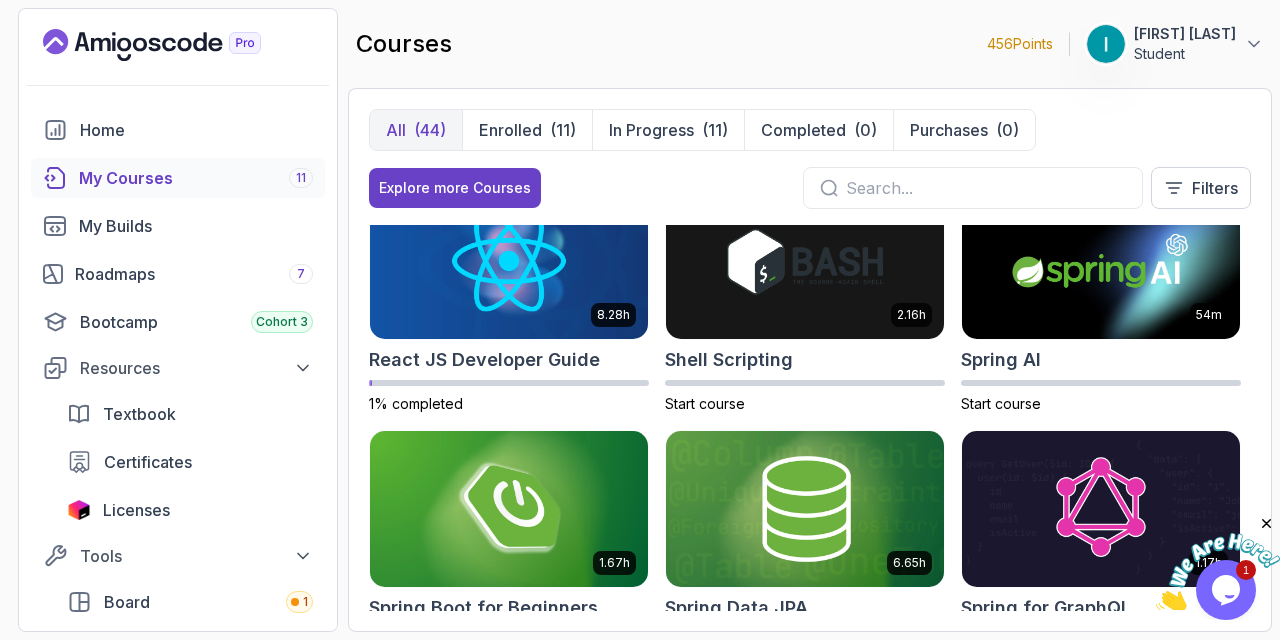 click at bounding box center (509, 262) 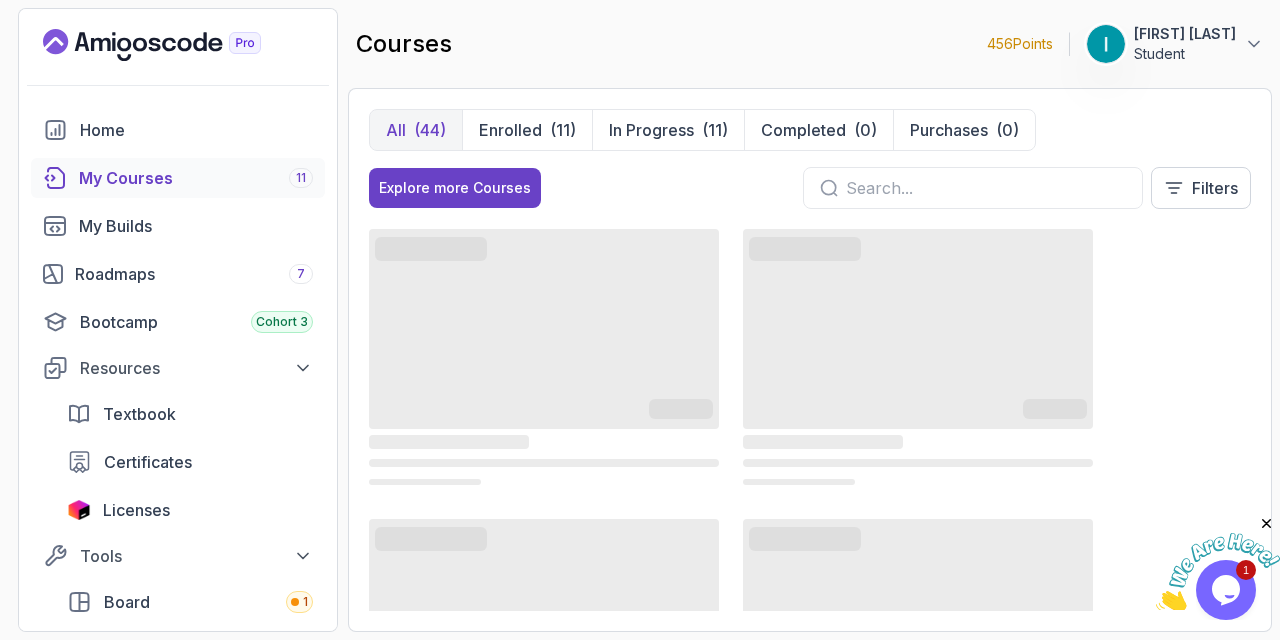 click at bounding box center (1218, 572) 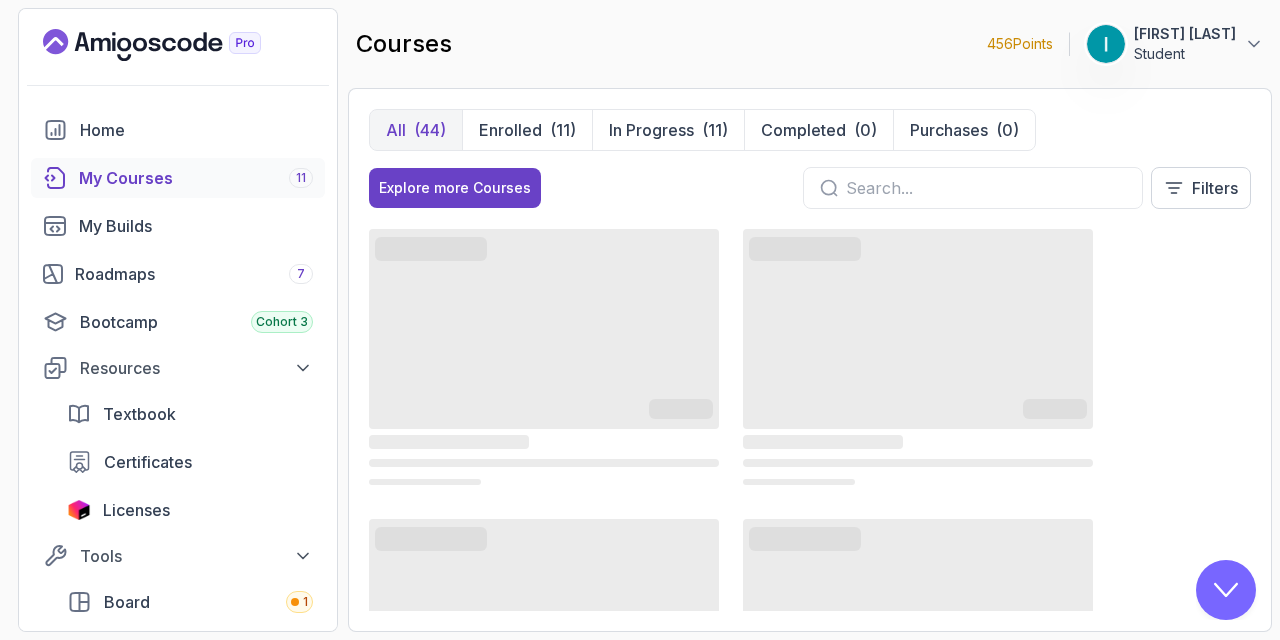 scroll, scrollTop: 0, scrollLeft: 0, axis: both 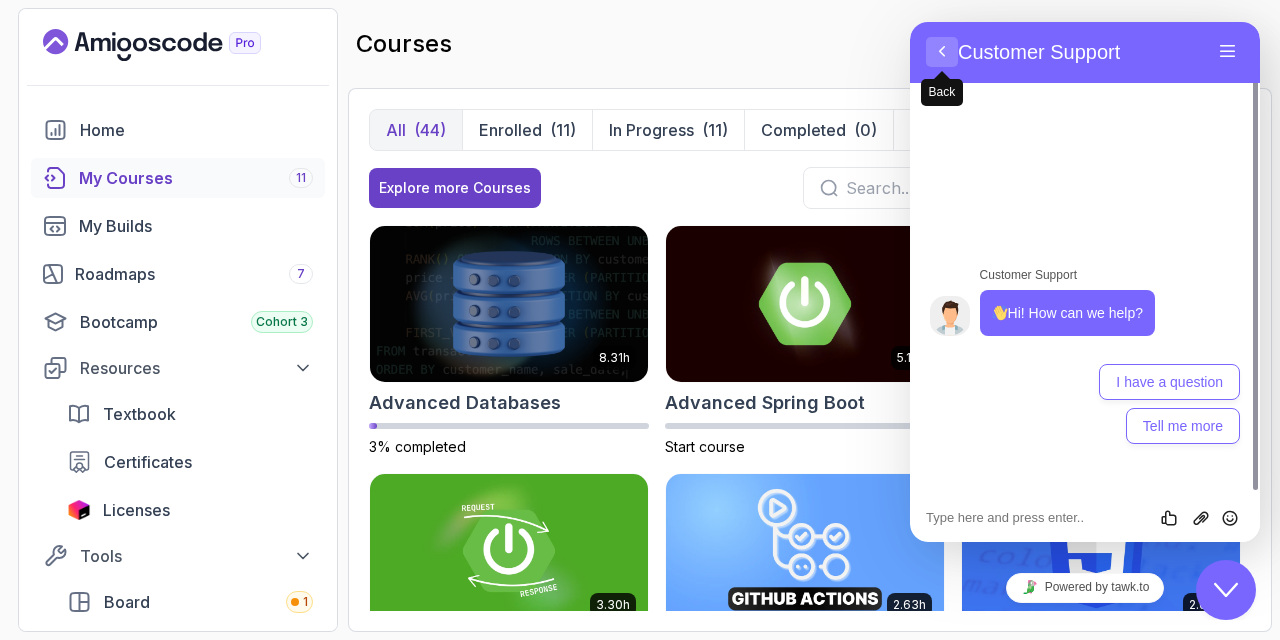 click on "Back" at bounding box center (942, 52) 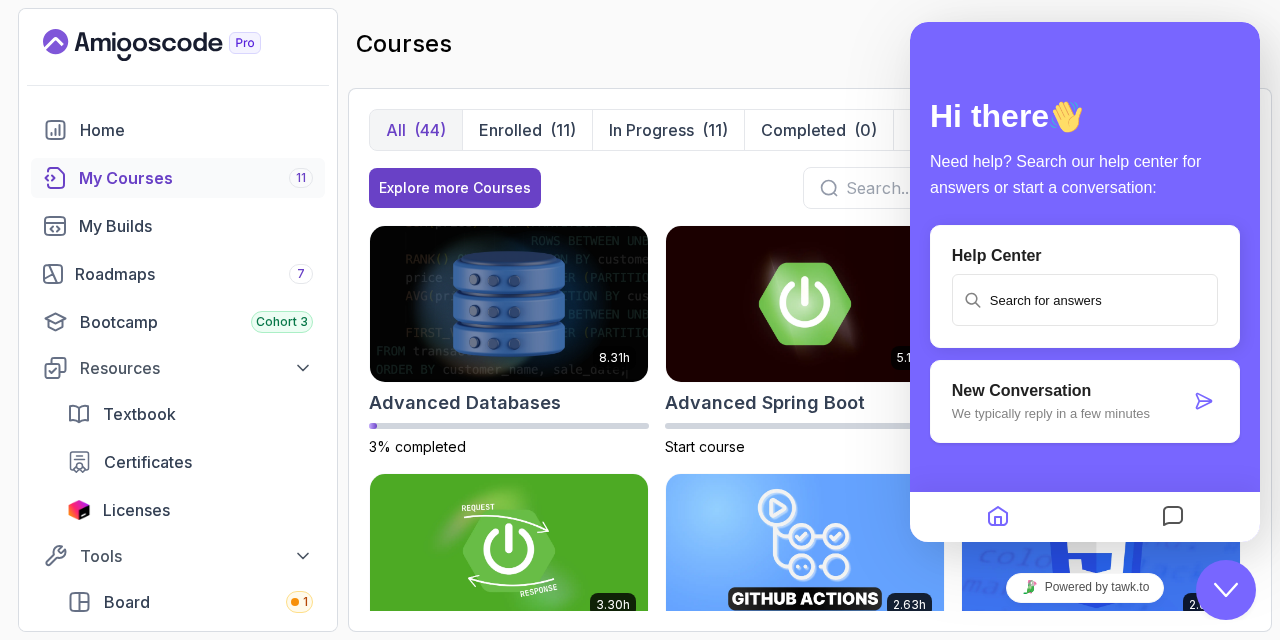 click on "Close Chat This icon closes the chat window." at bounding box center (1226, 590) 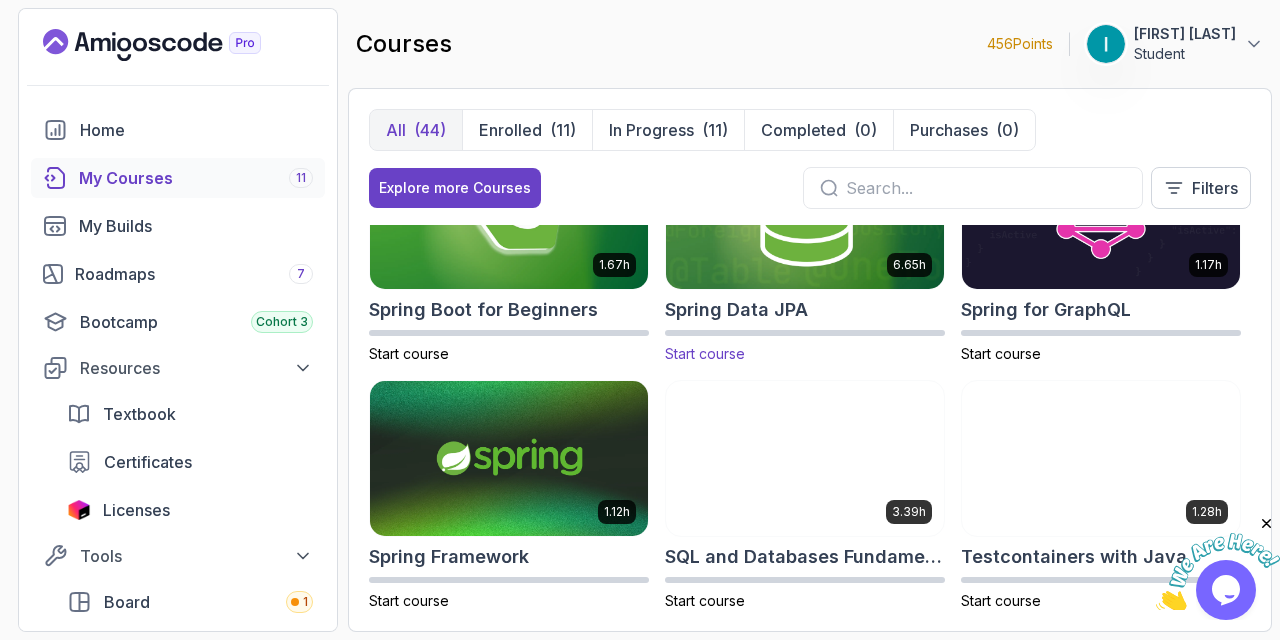 scroll, scrollTop: 2909, scrollLeft: 0, axis: vertical 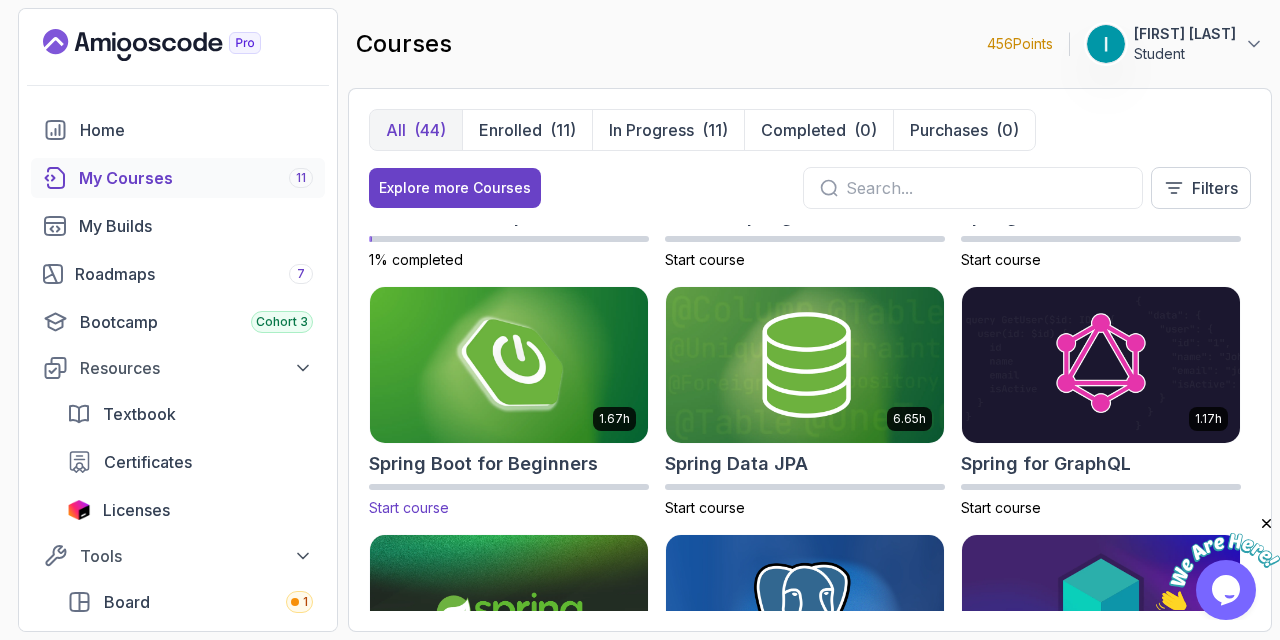 click at bounding box center (509, 364) 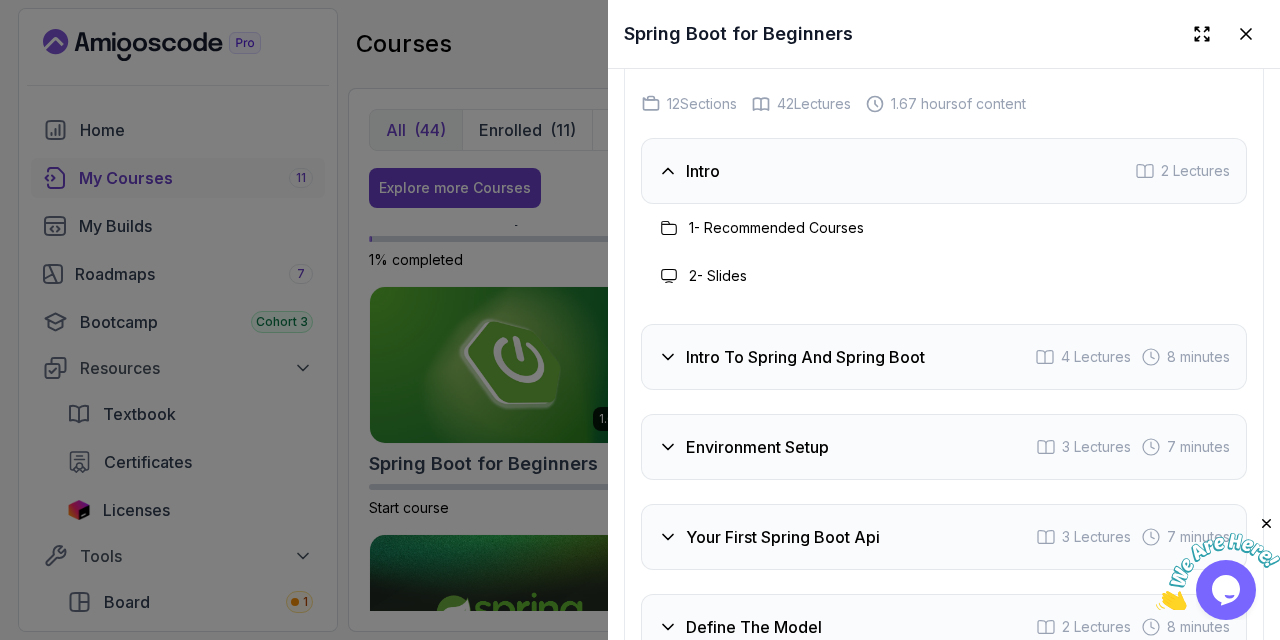 scroll, scrollTop: 3197, scrollLeft: 0, axis: vertical 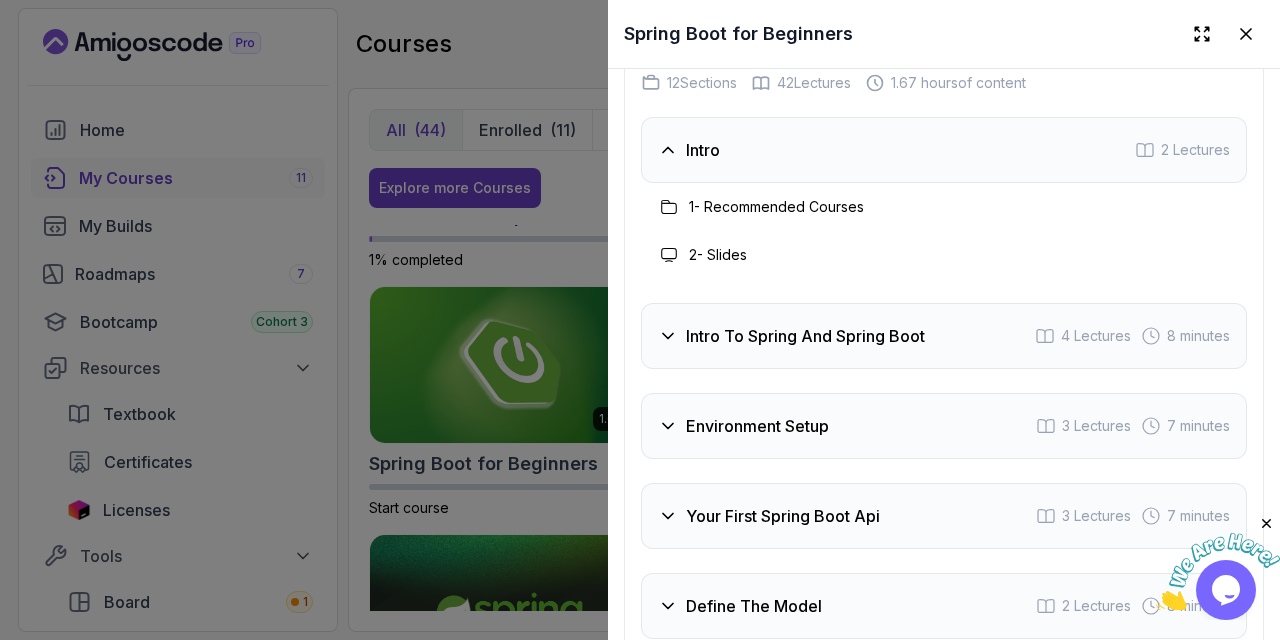 click on "Intro 2   Lectures" at bounding box center (944, 150) 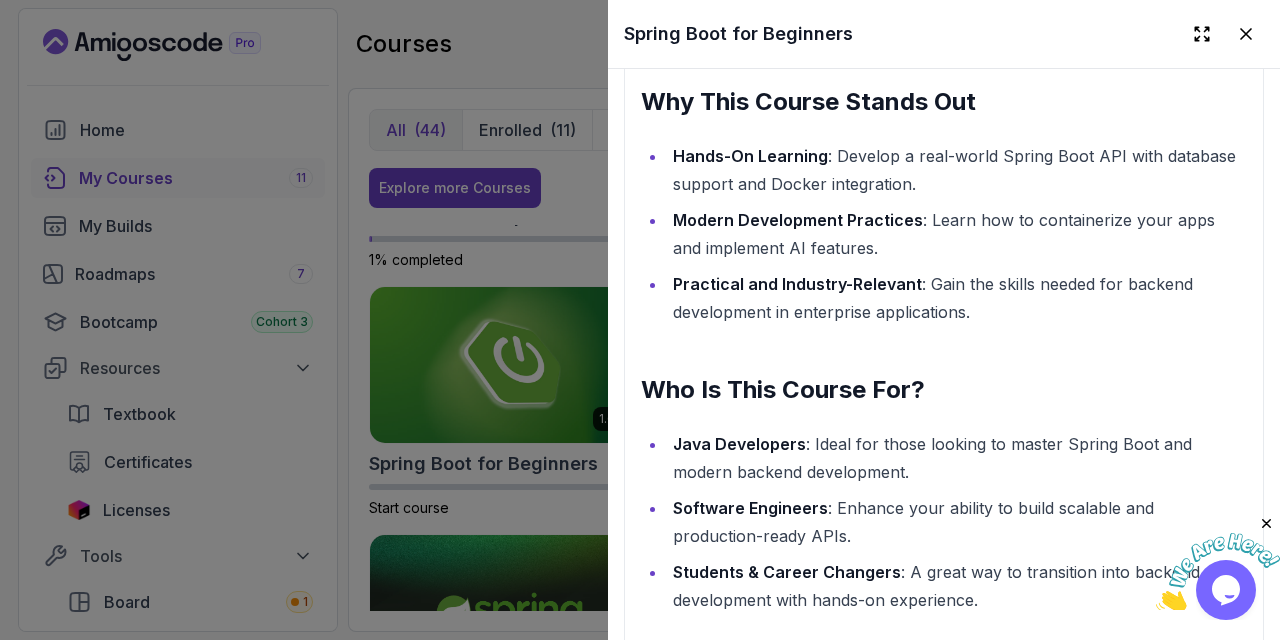 scroll, scrollTop: 1934, scrollLeft: 0, axis: vertical 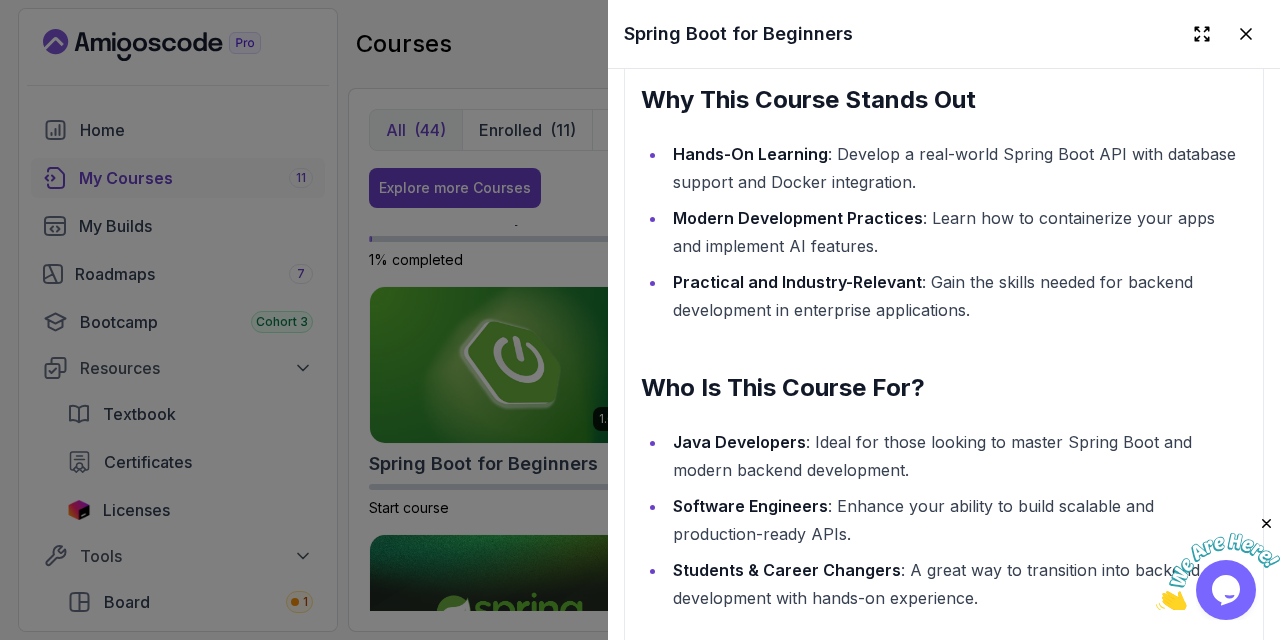 click at bounding box center (640, 320) 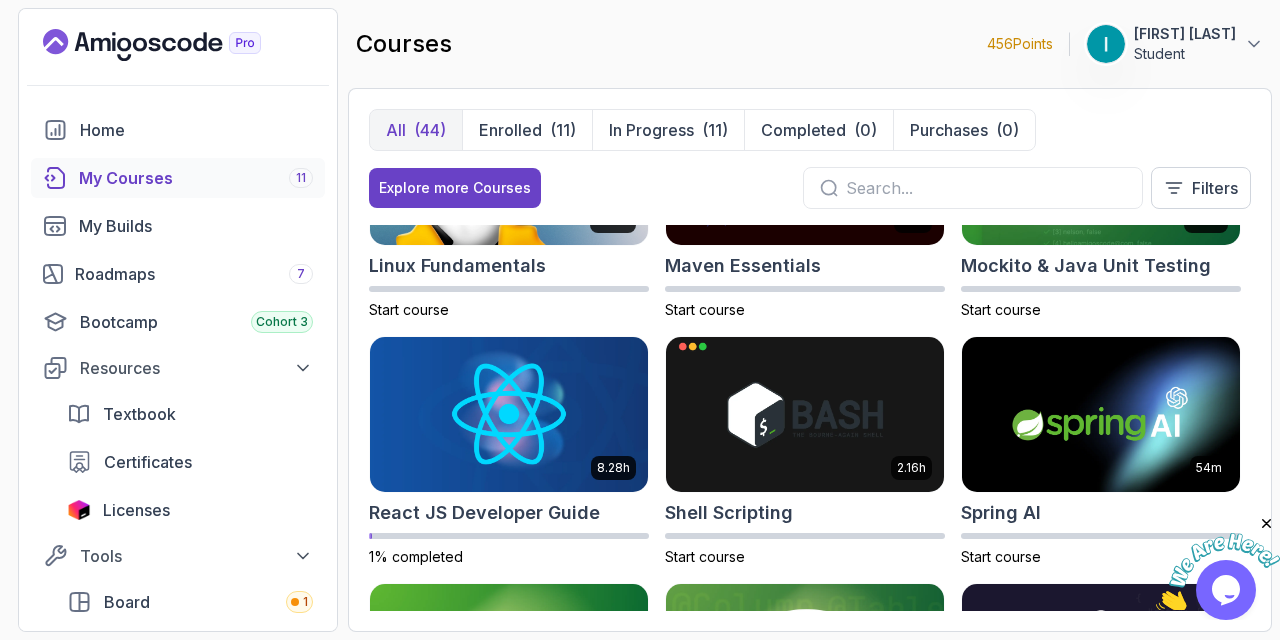 scroll, scrollTop: 2611, scrollLeft: 0, axis: vertical 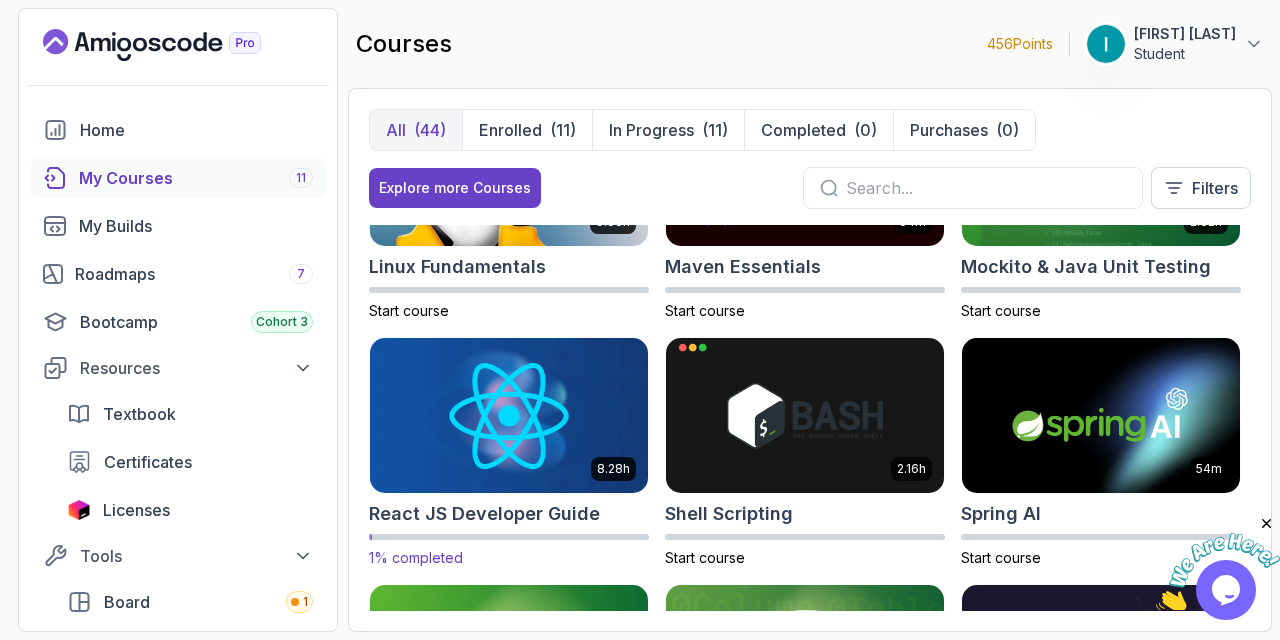 click at bounding box center [509, 415] 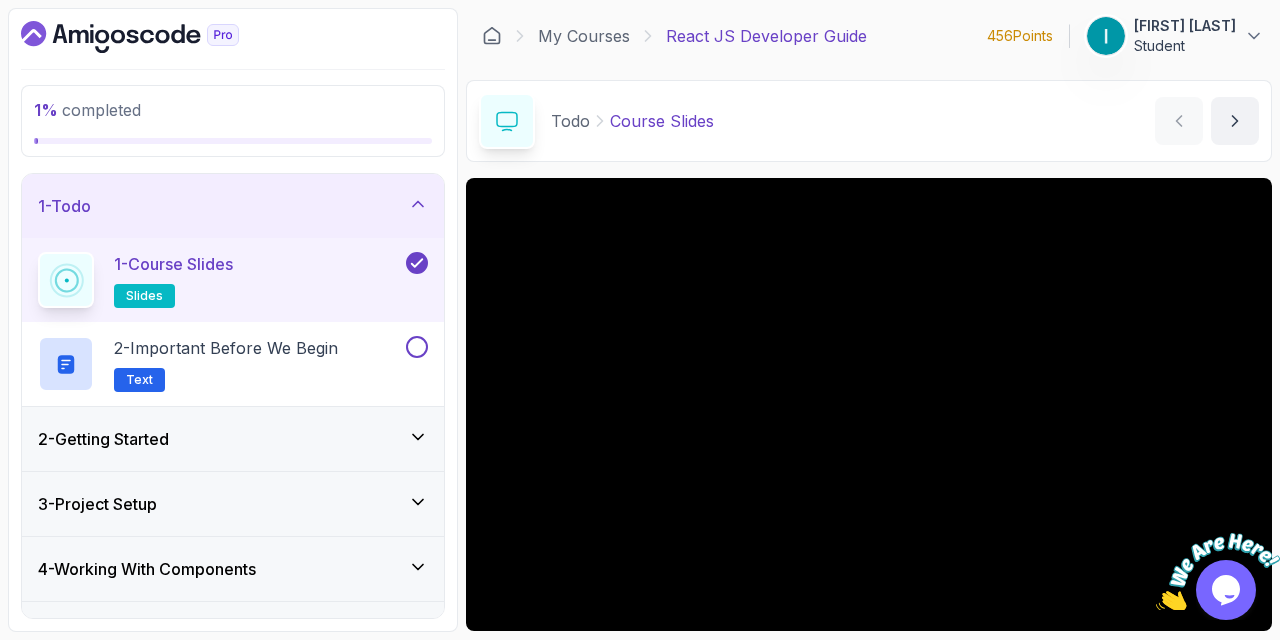 click on "1  -  Todo" at bounding box center [233, 206] 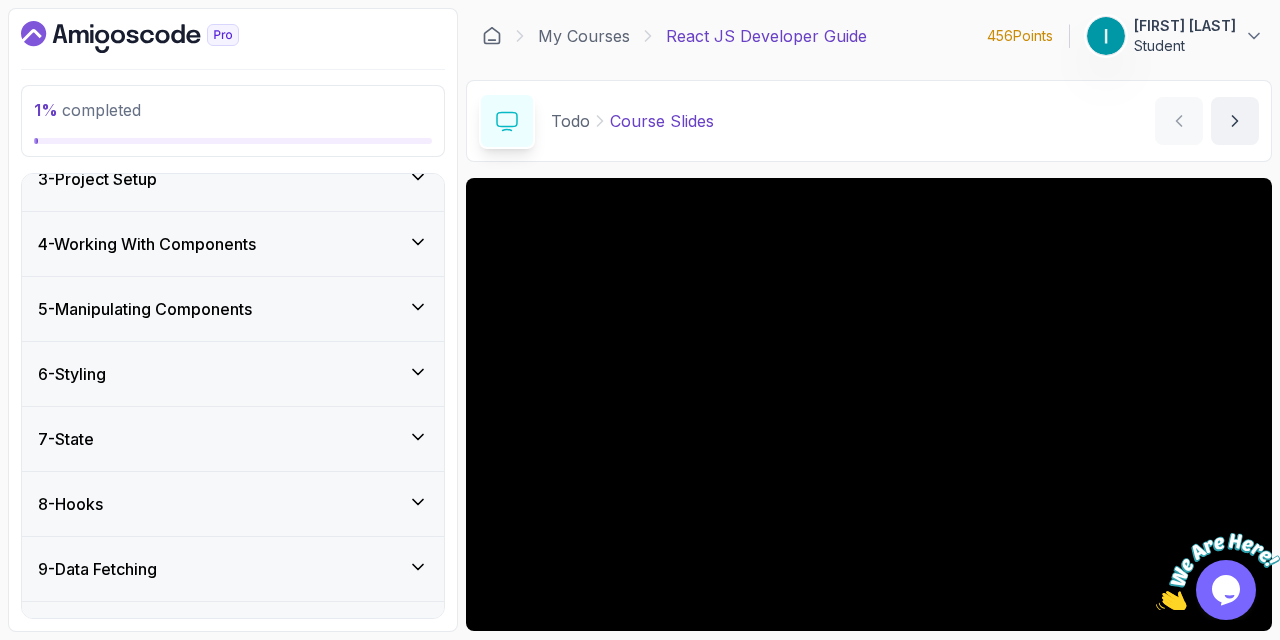 scroll, scrollTop: 158, scrollLeft: 0, axis: vertical 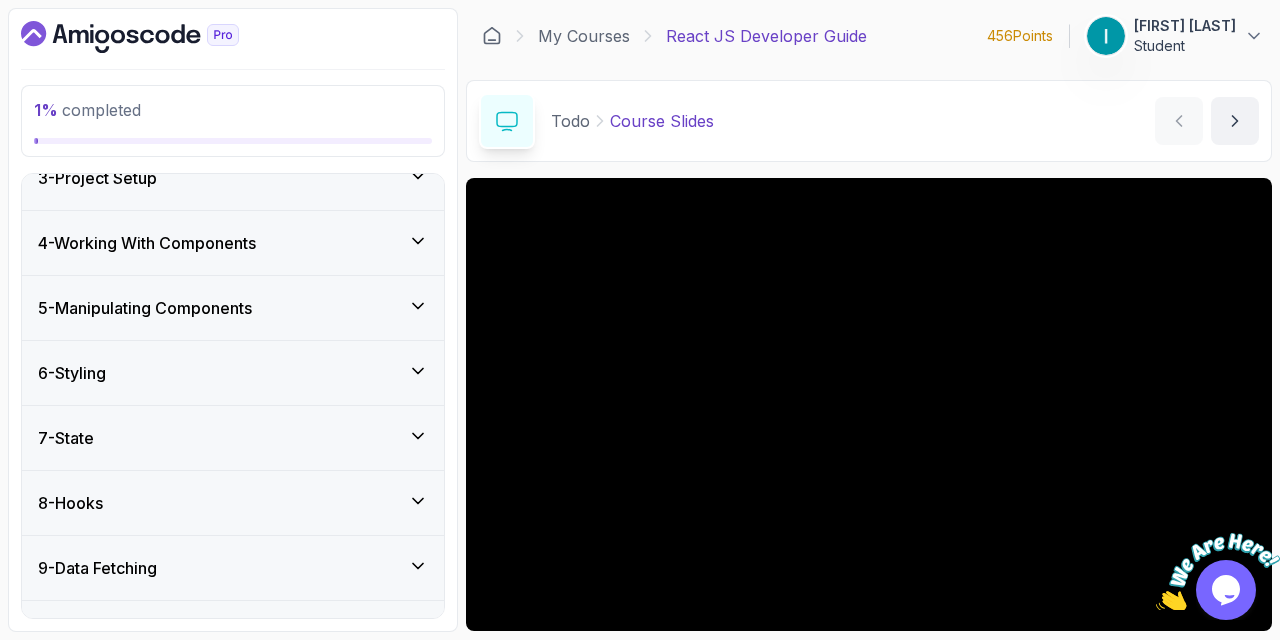 click on "4  -  Working With Components" at bounding box center (233, 243) 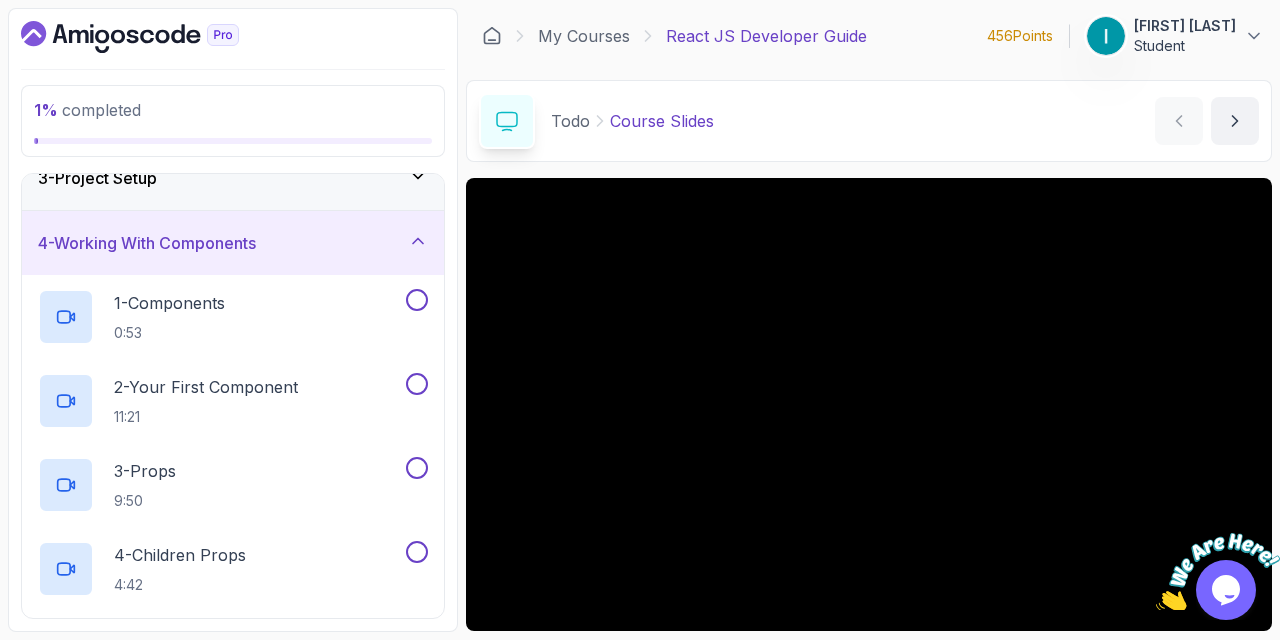 click on "4  -  Working With Components" at bounding box center (233, 243) 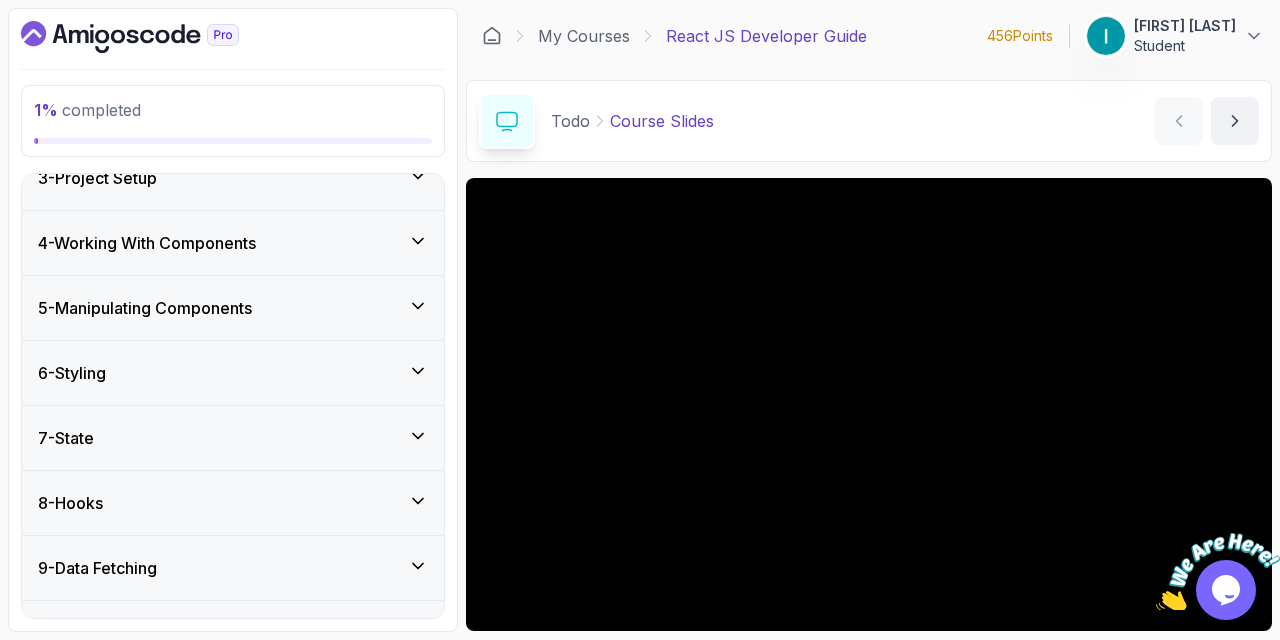 click on "4  -  Working With Components" at bounding box center [233, 243] 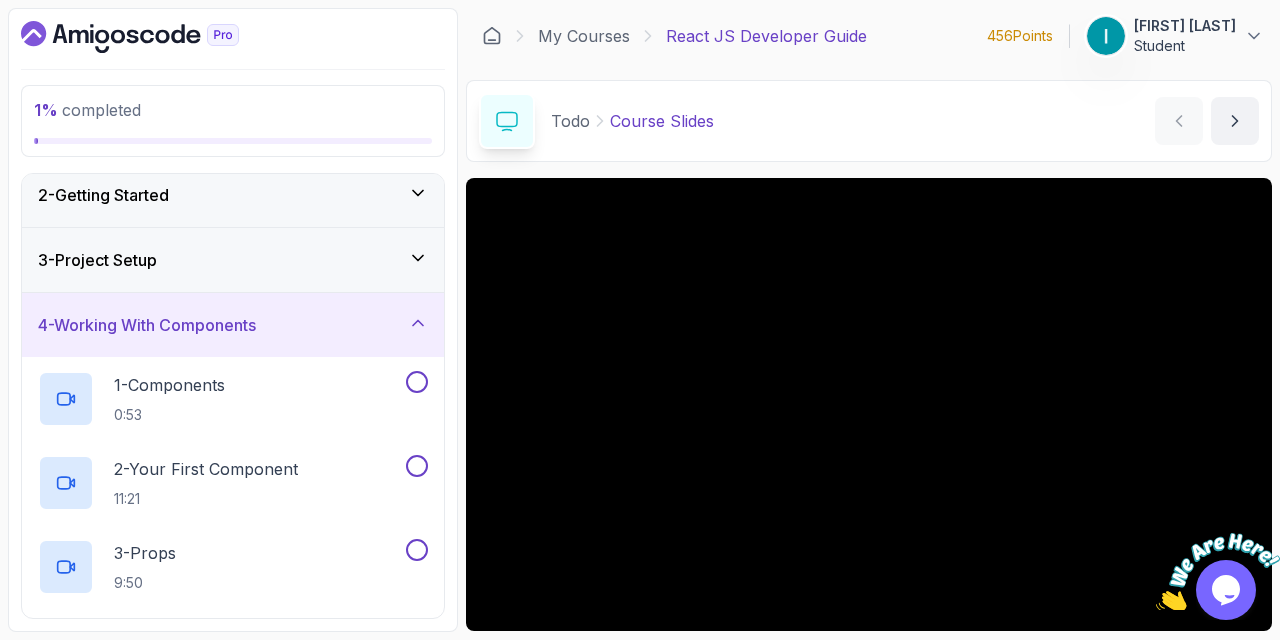 scroll, scrollTop: 73, scrollLeft: 0, axis: vertical 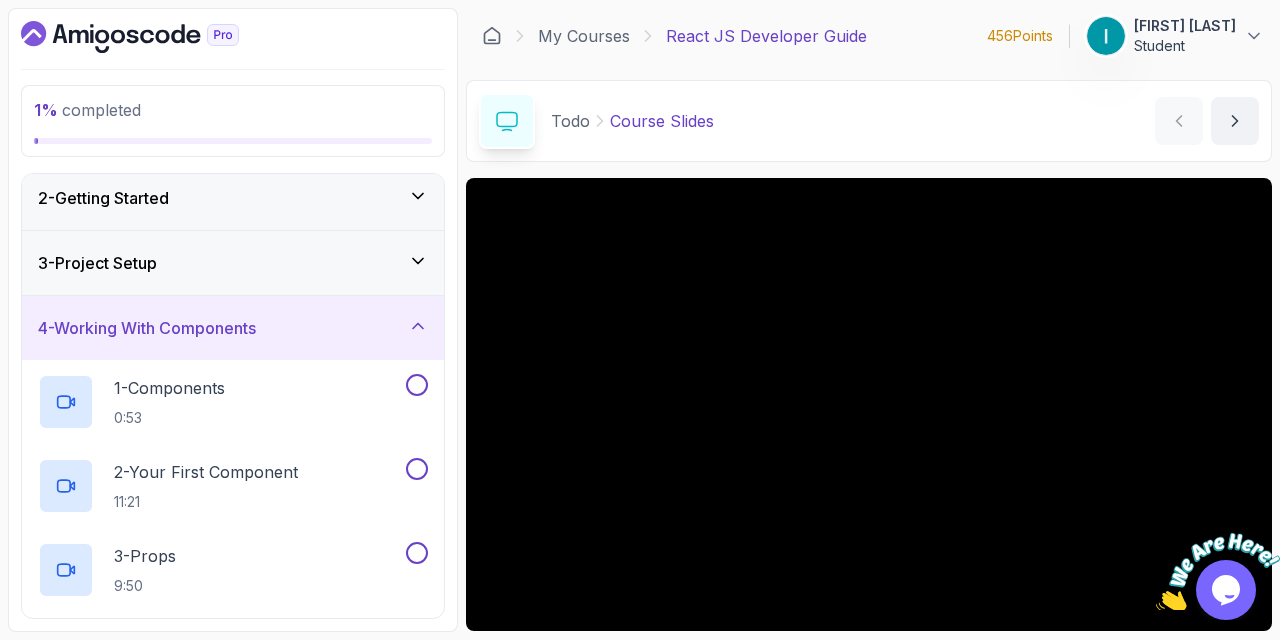 click on "4  -  Working With Components" at bounding box center [233, 328] 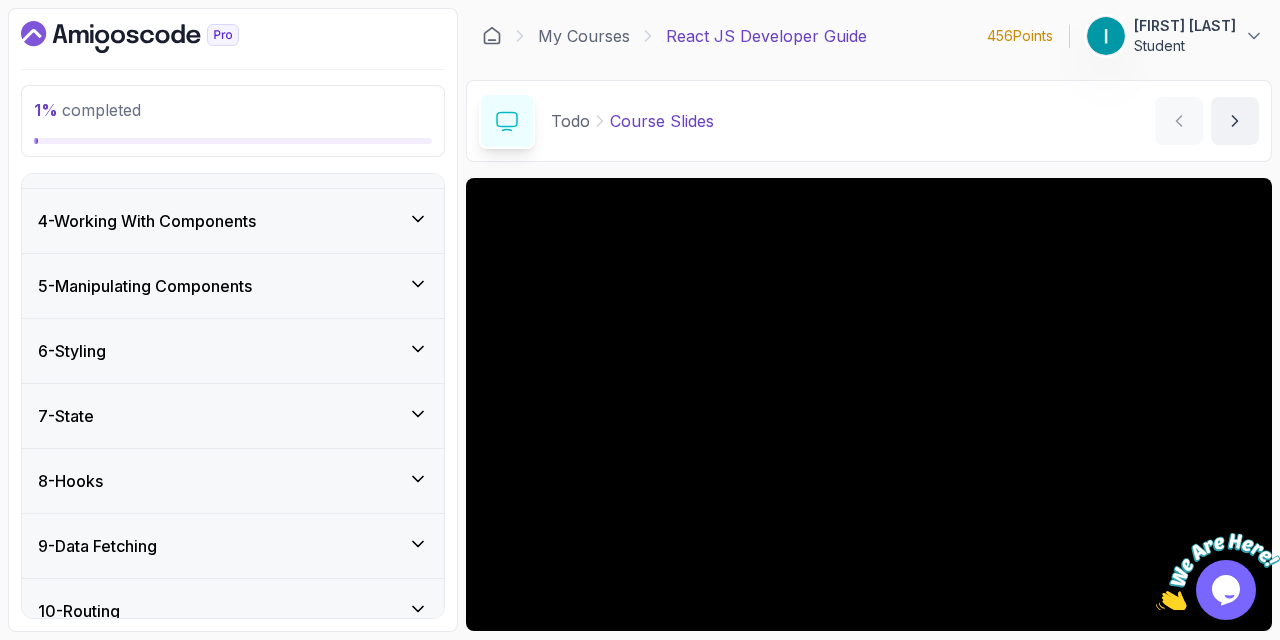 scroll, scrollTop: 185, scrollLeft: 0, axis: vertical 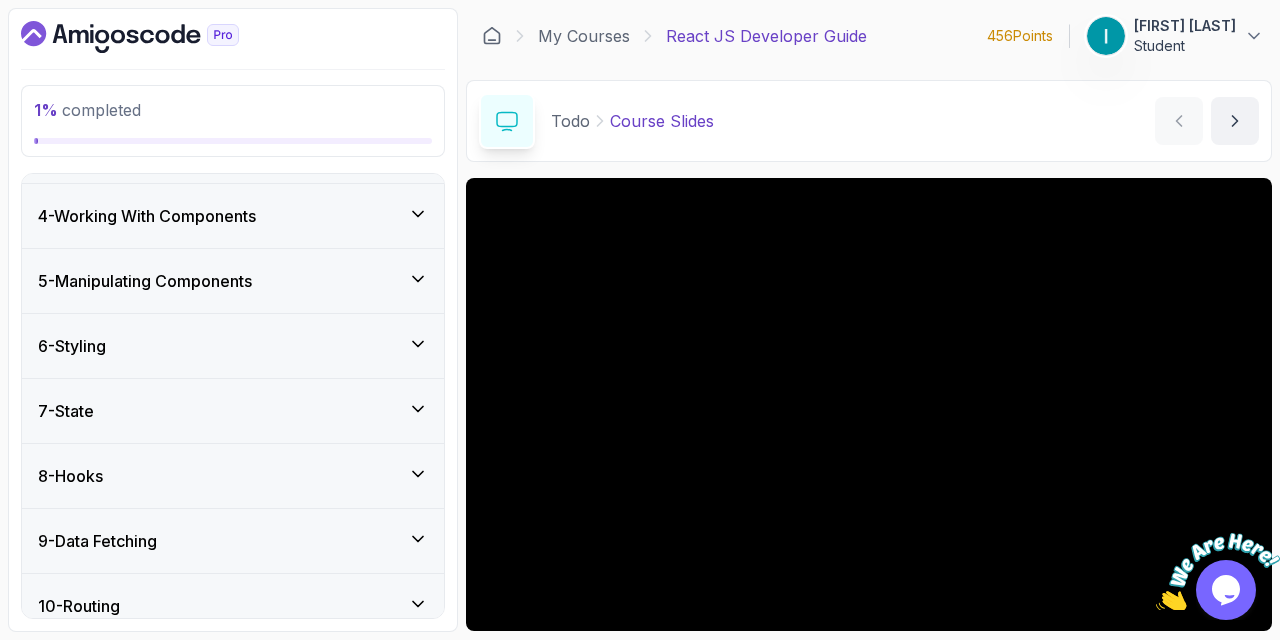 click on "5  -  Manipulating Components" at bounding box center (233, 281) 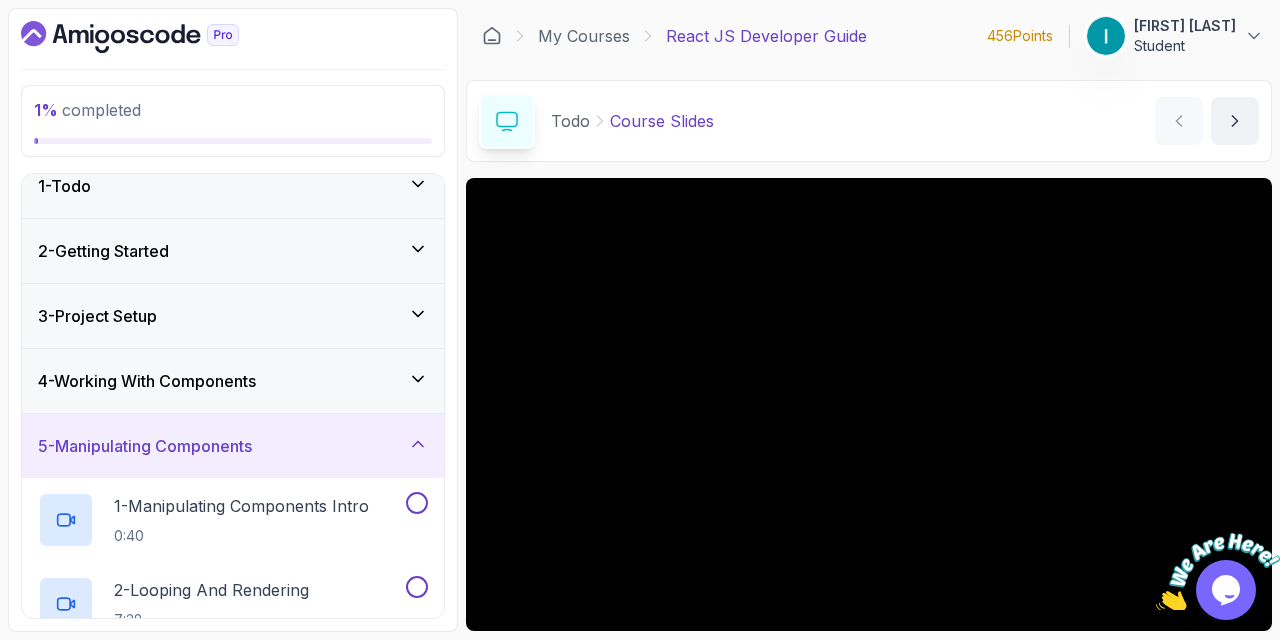 scroll, scrollTop: 19, scrollLeft: 0, axis: vertical 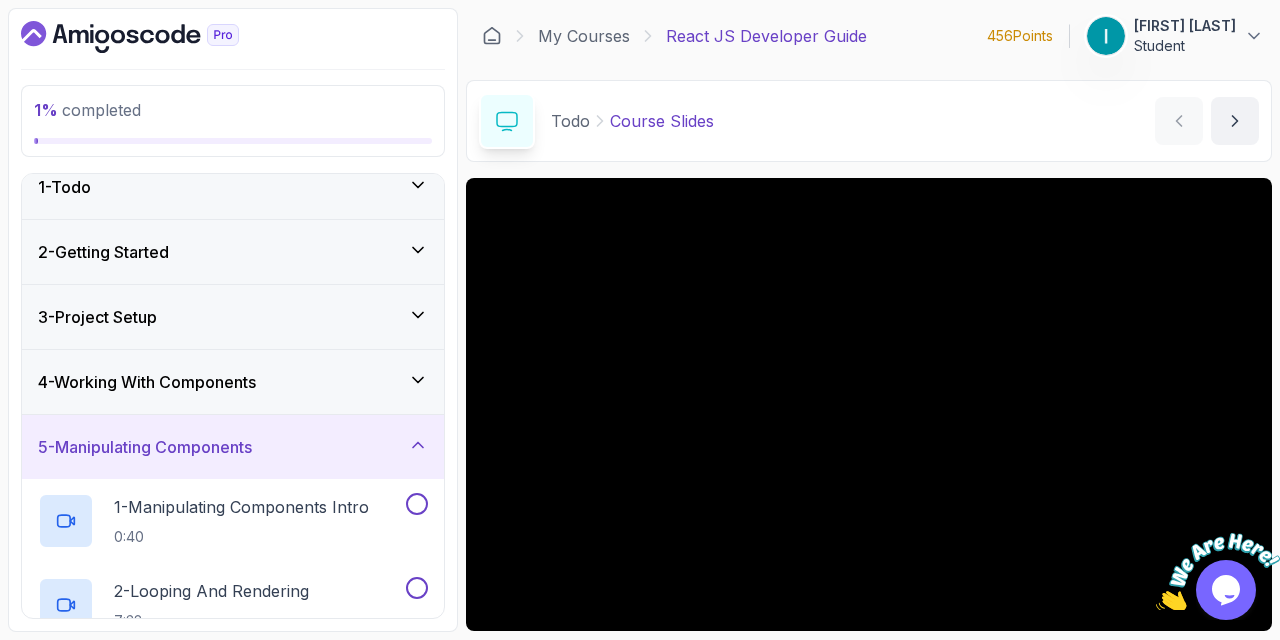 click on "4  -  Working With Components" at bounding box center (233, 382) 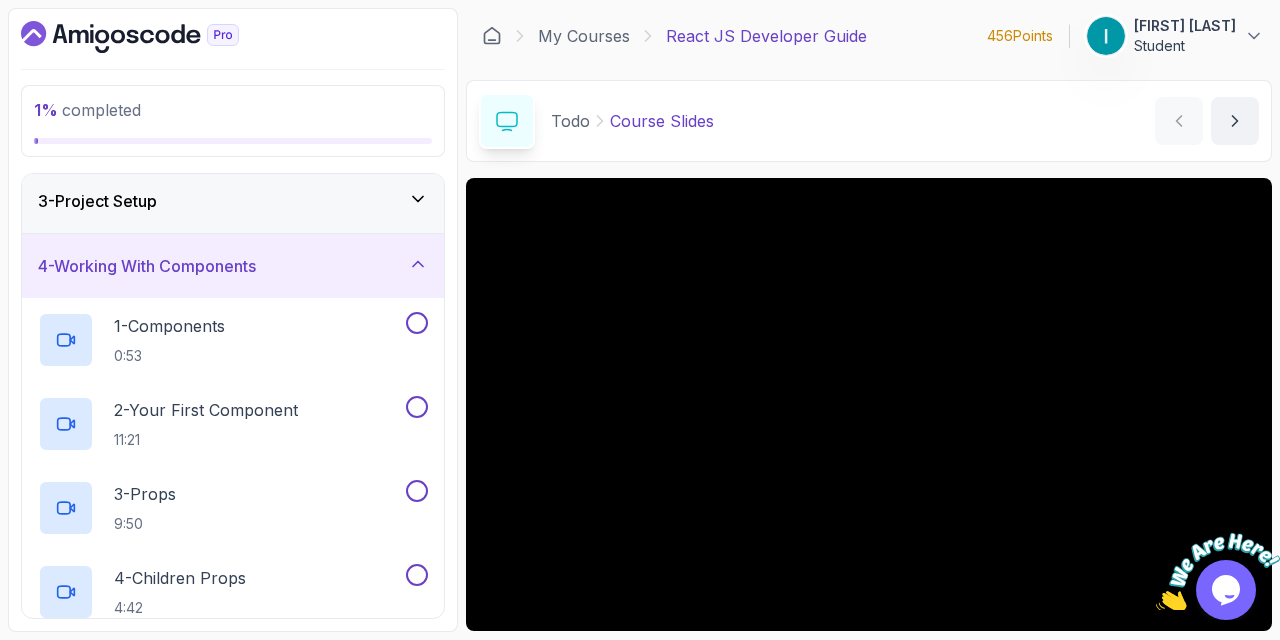 scroll, scrollTop: 136, scrollLeft: 0, axis: vertical 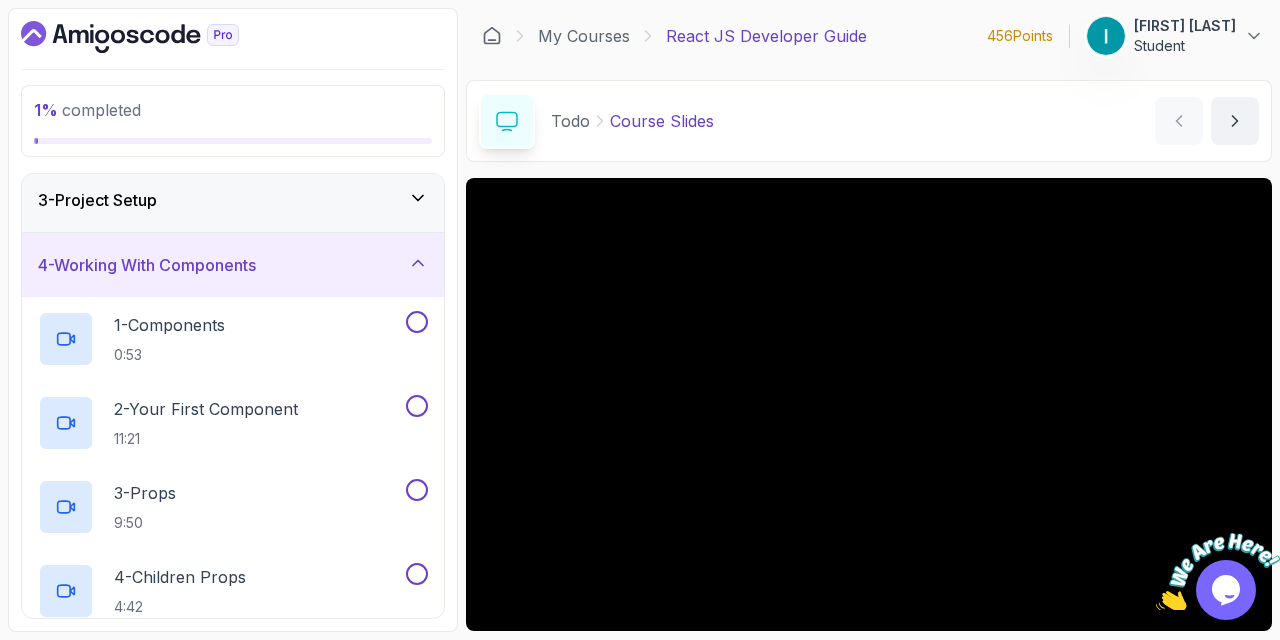 click on "4  -  Working With Components" at bounding box center (233, 265) 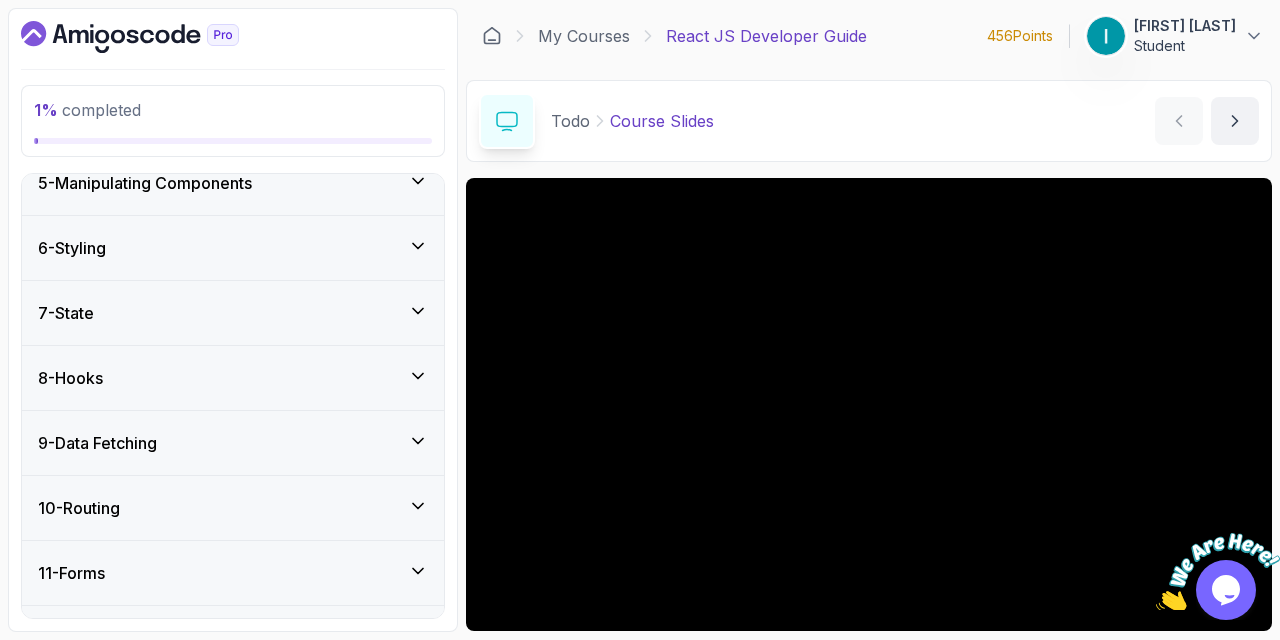 scroll, scrollTop: 314, scrollLeft: 0, axis: vertical 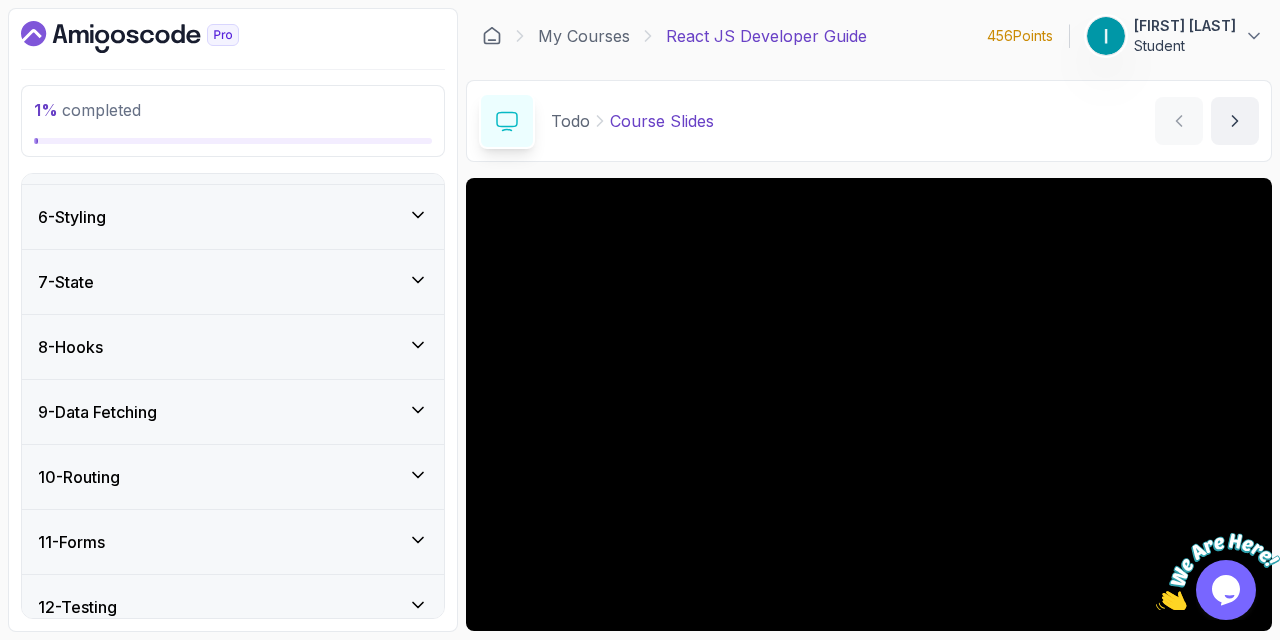 click on "6  -  Styling" at bounding box center [233, 217] 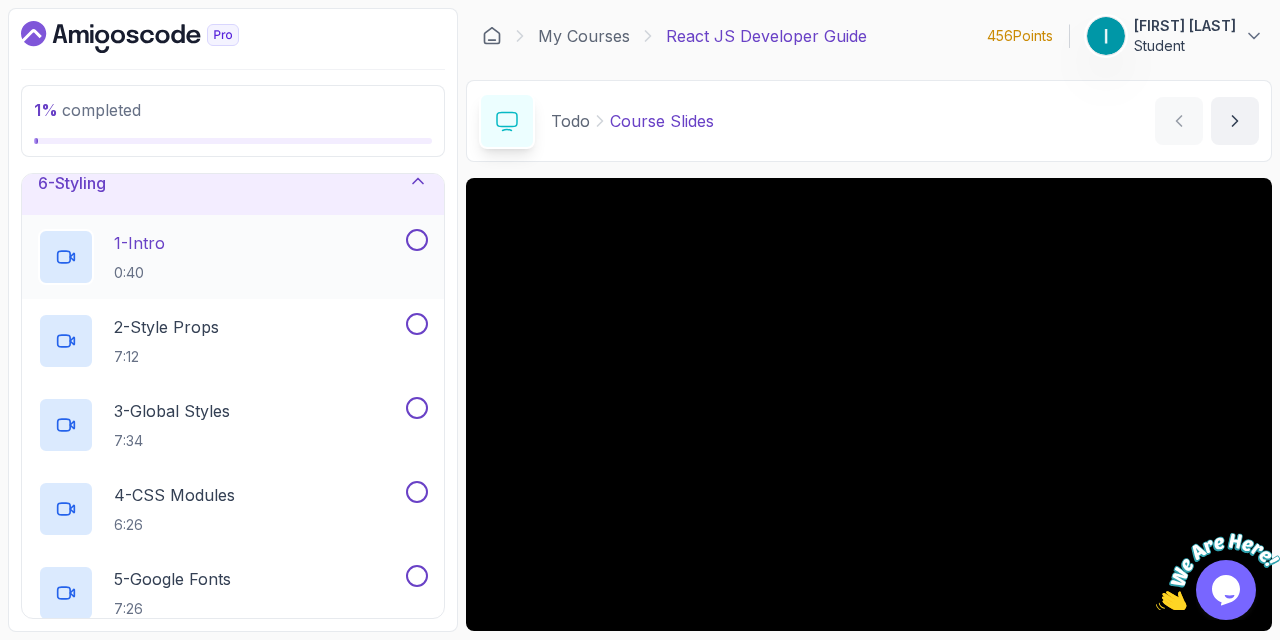 scroll, scrollTop: 346, scrollLeft: 0, axis: vertical 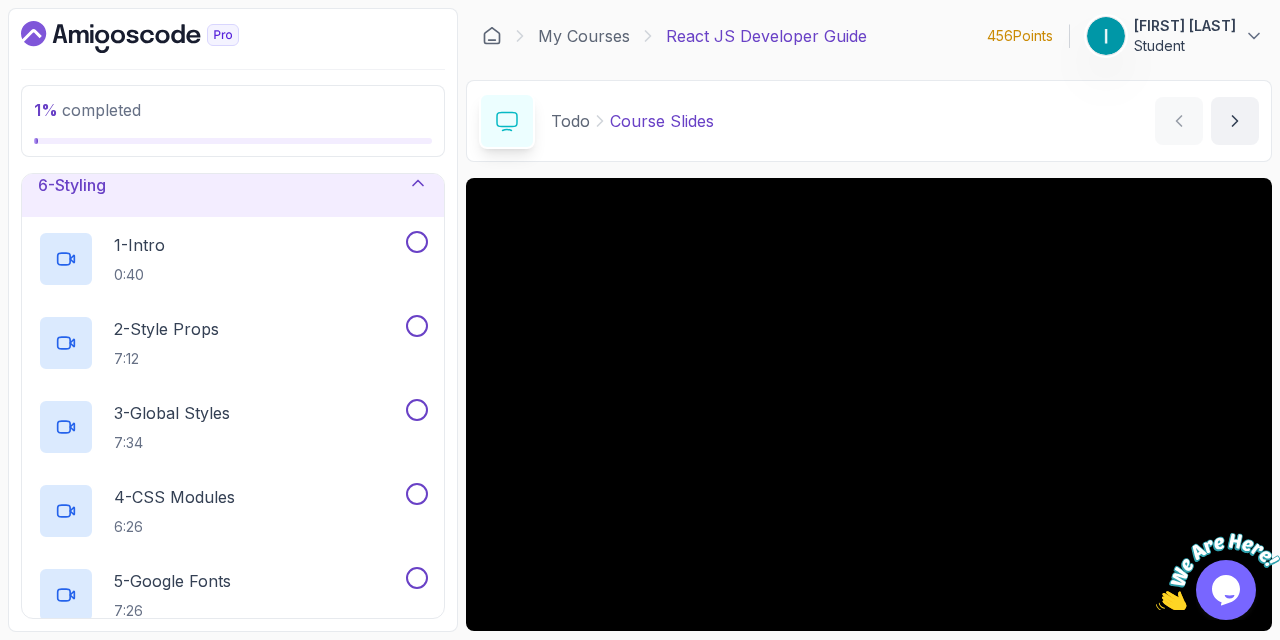 click on "6  -  Styling" at bounding box center (233, 185) 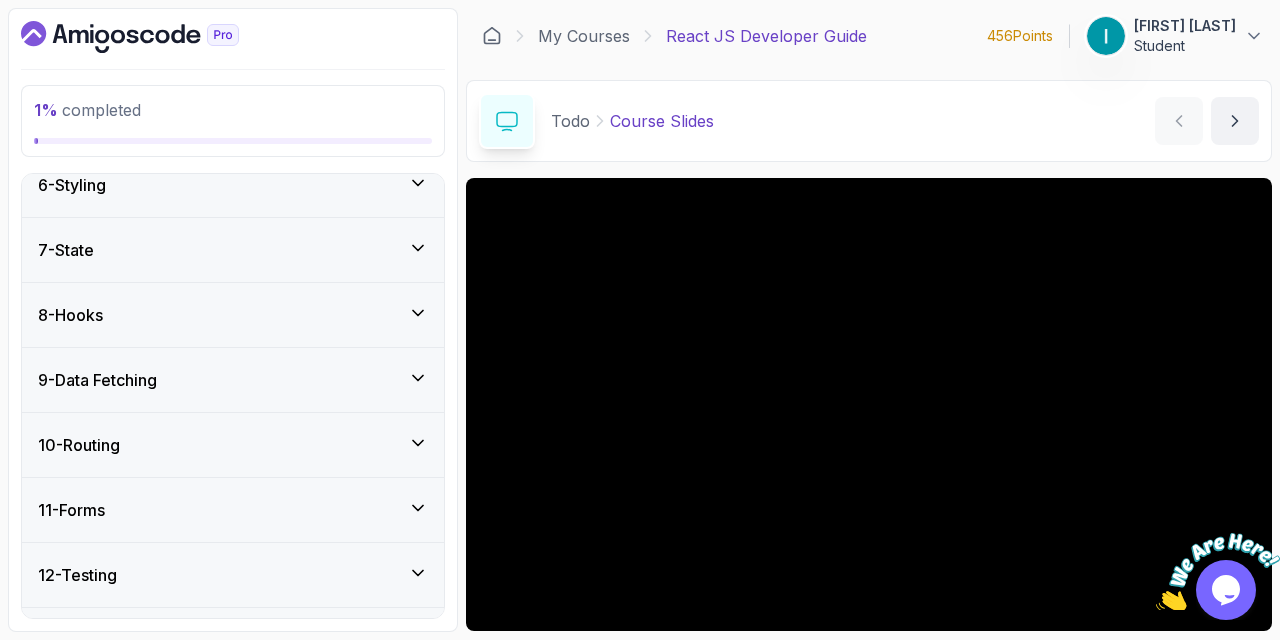 click on "7  -  State" at bounding box center (233, 250) 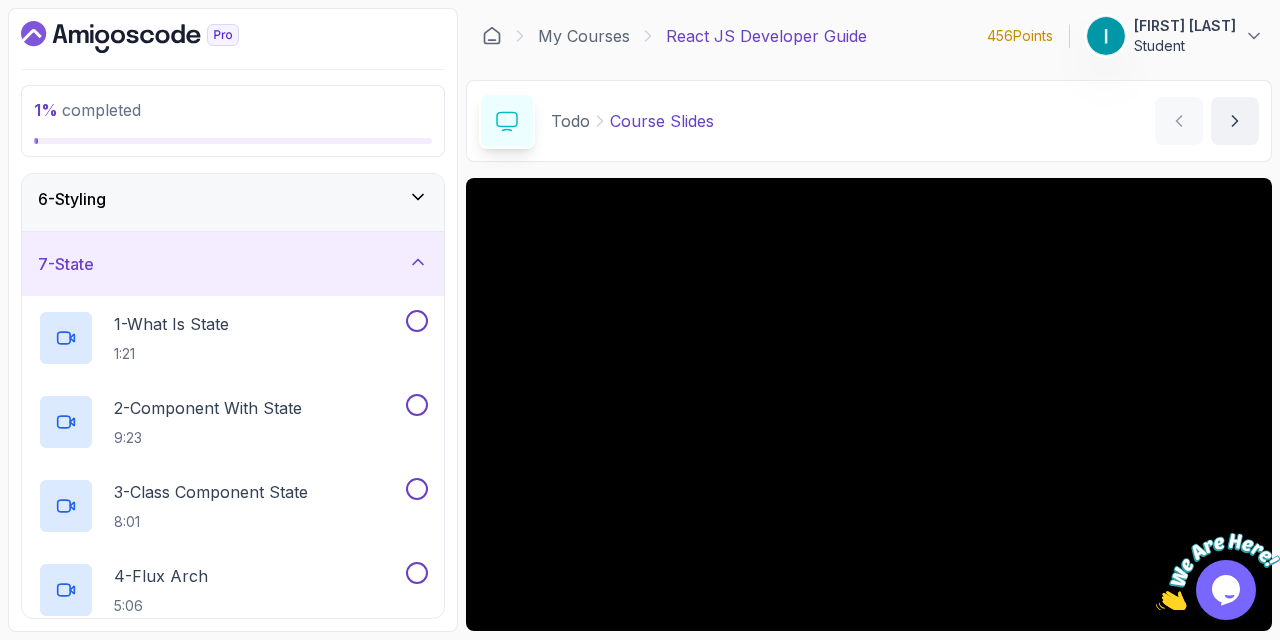 scroll, scrollTop: 331, scrollLeft: 0, axis: vertical 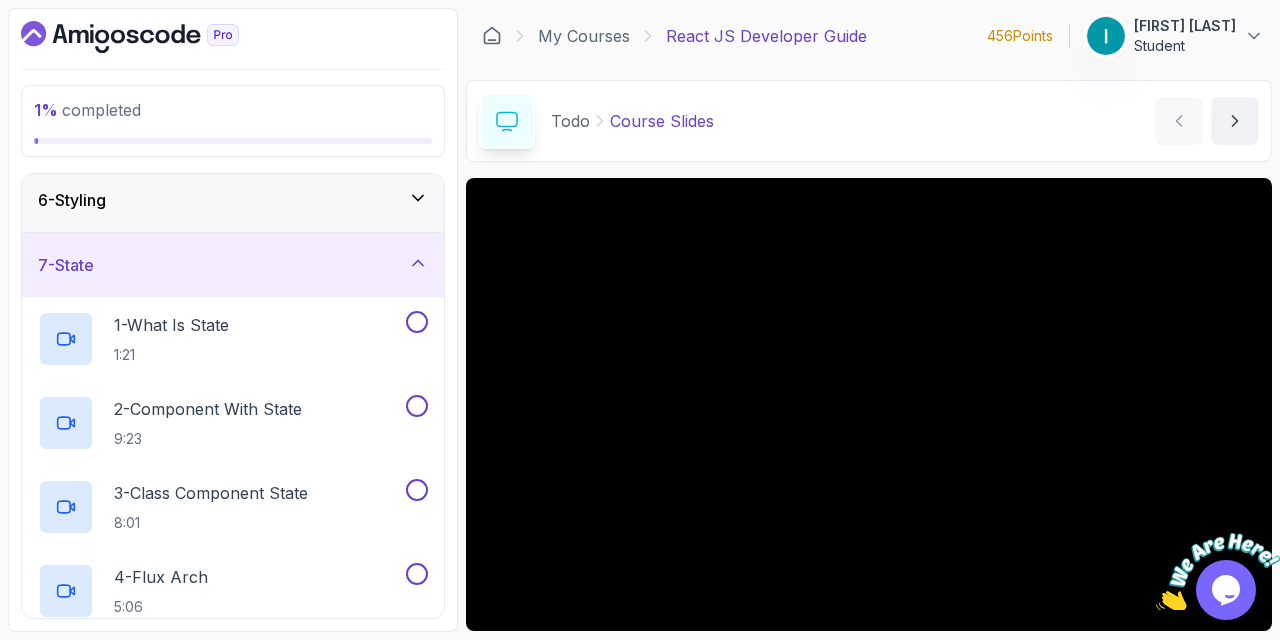 click on "7  -  State" at bounding box center (233, 265) 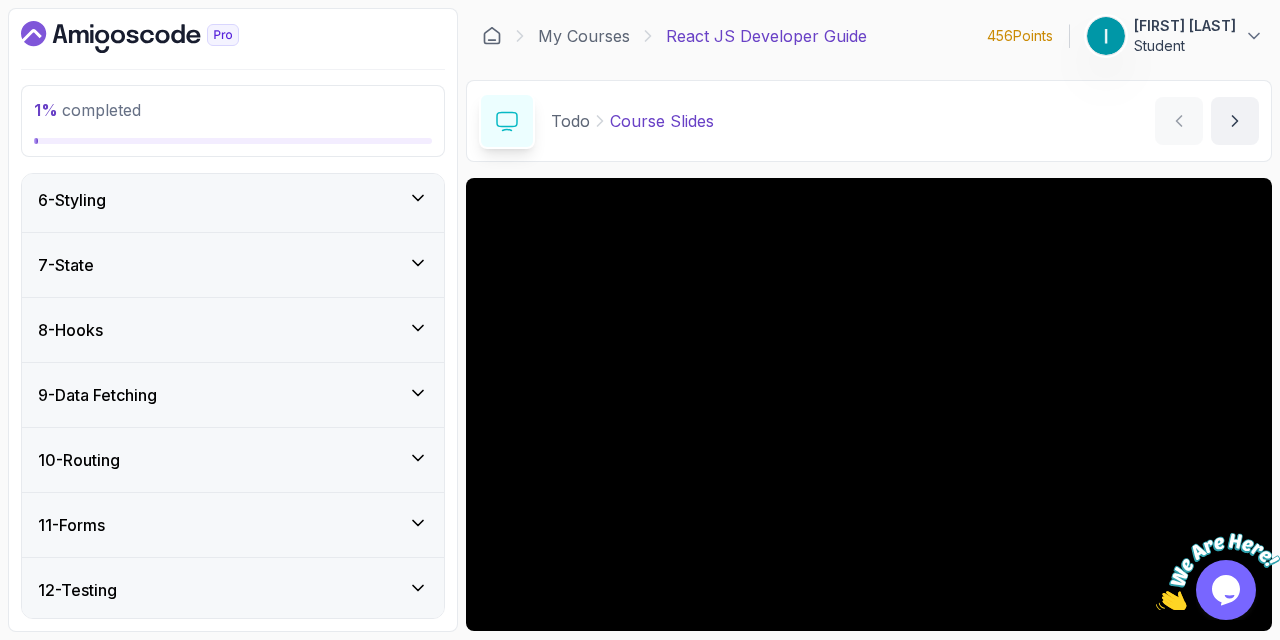 click on "8  -  Hooks" at bounding box center (233, 330) 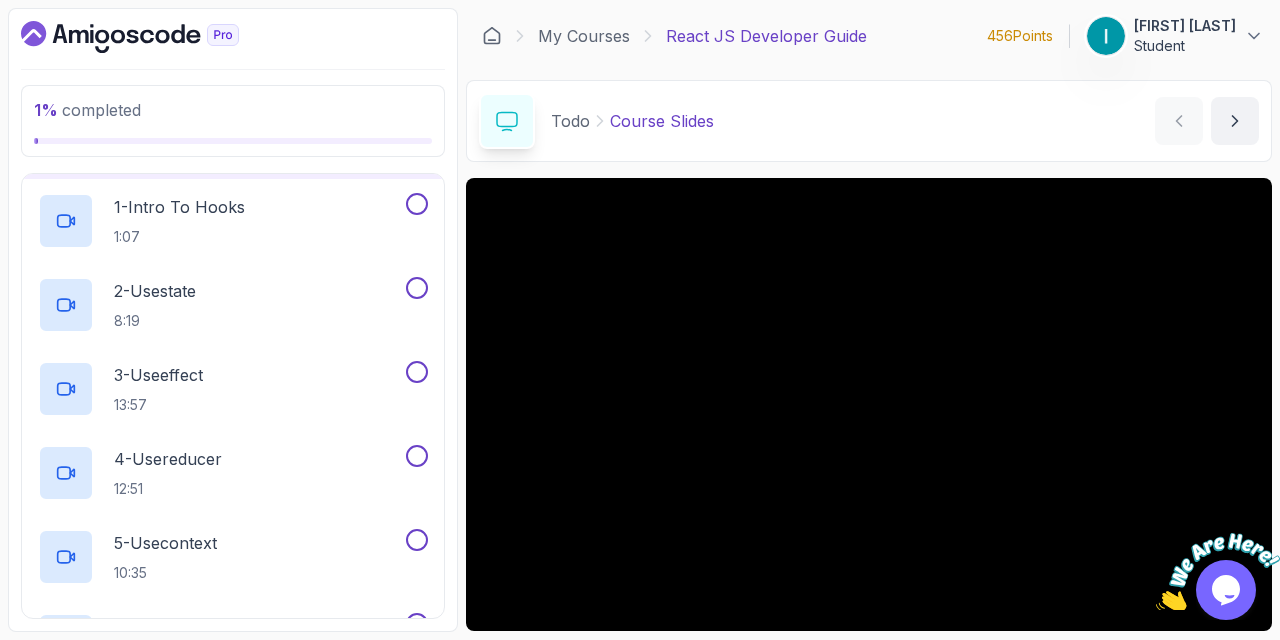 scroll, scrollTop: 286, scrollLeft: 0, axis: vertical 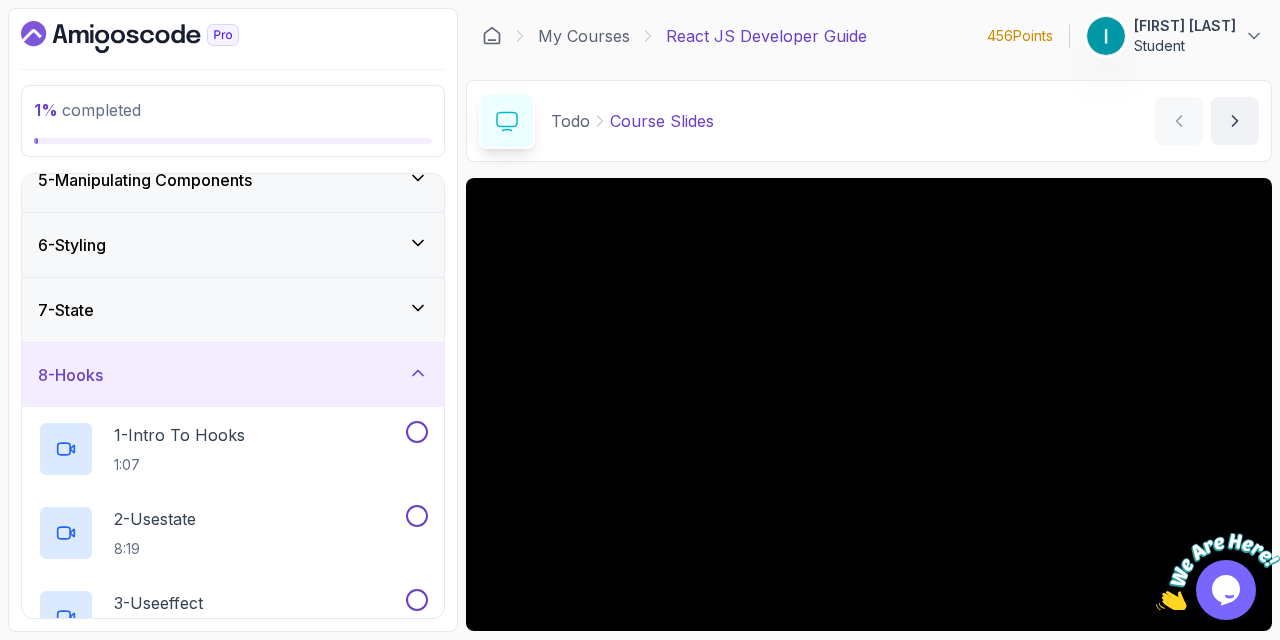 click on "8  -  Hooks" at bounding box center (233, 375) 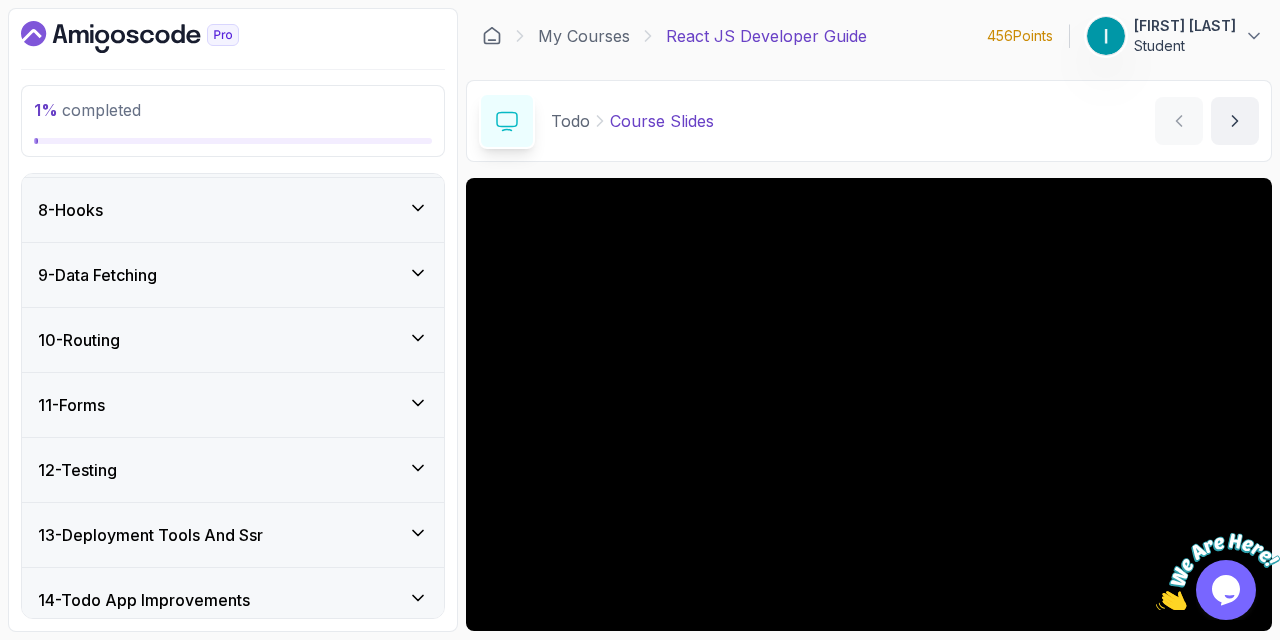 scroll, scrollTop: 452, scrollLeft: 0, axis: vertical 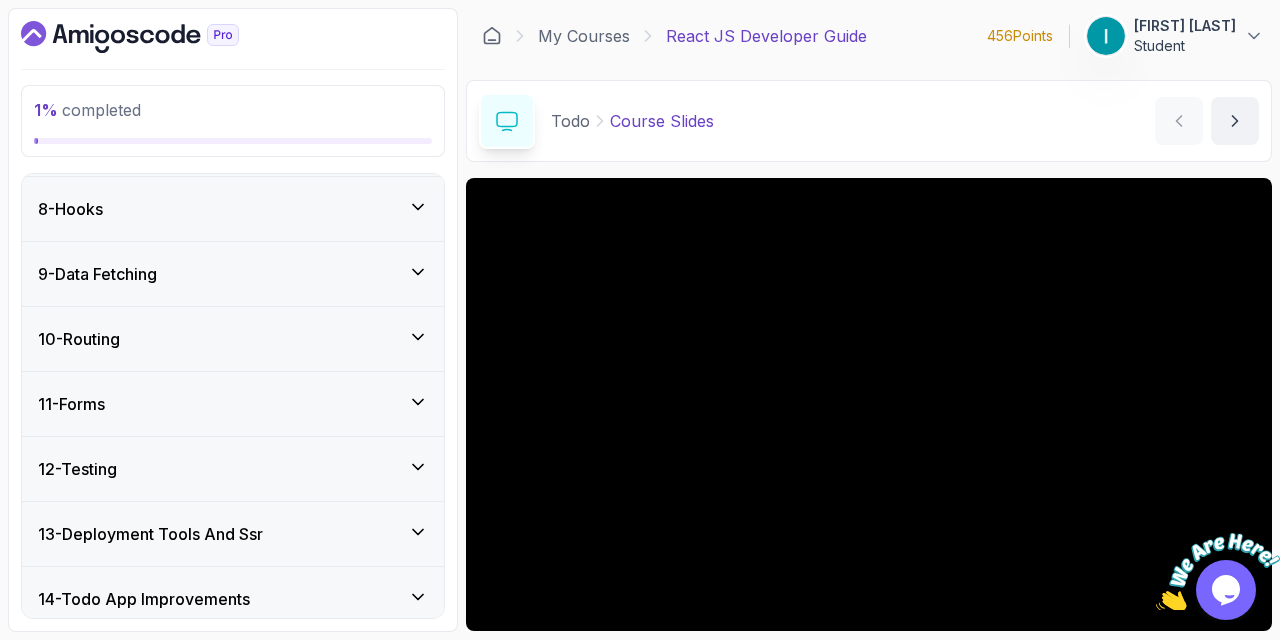 click on "9  -  Data Fetching" at bounding box center [233, 274] 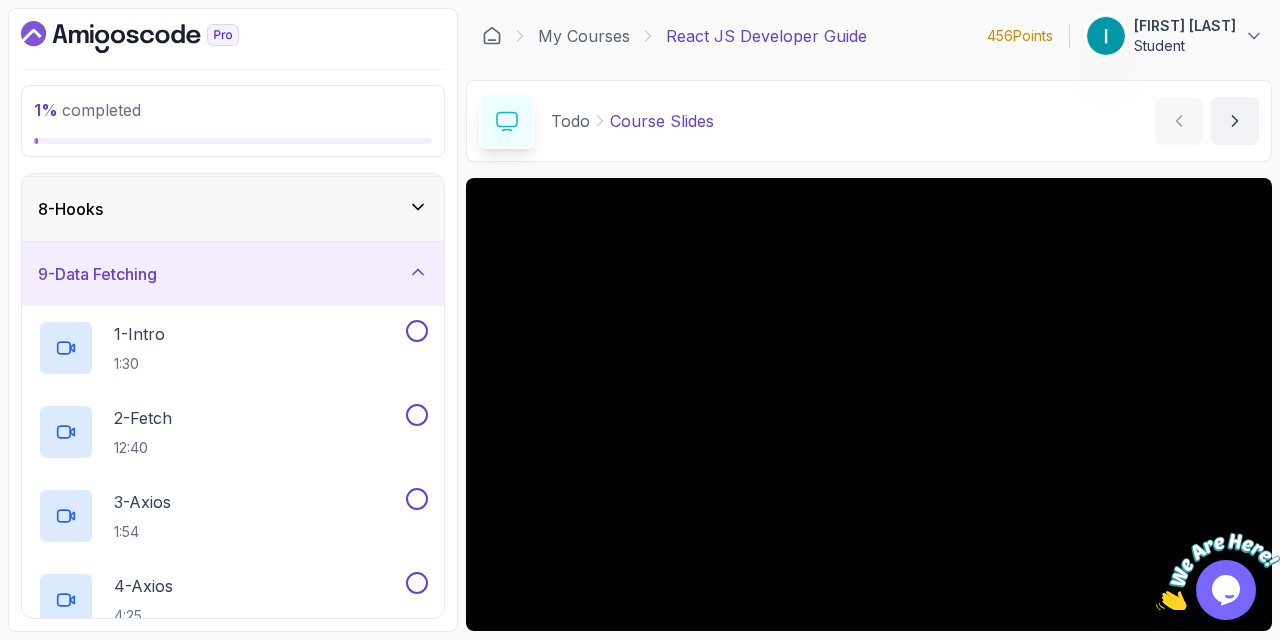 click on "9  -  Data Fetching" at bounding box center (233, 274) 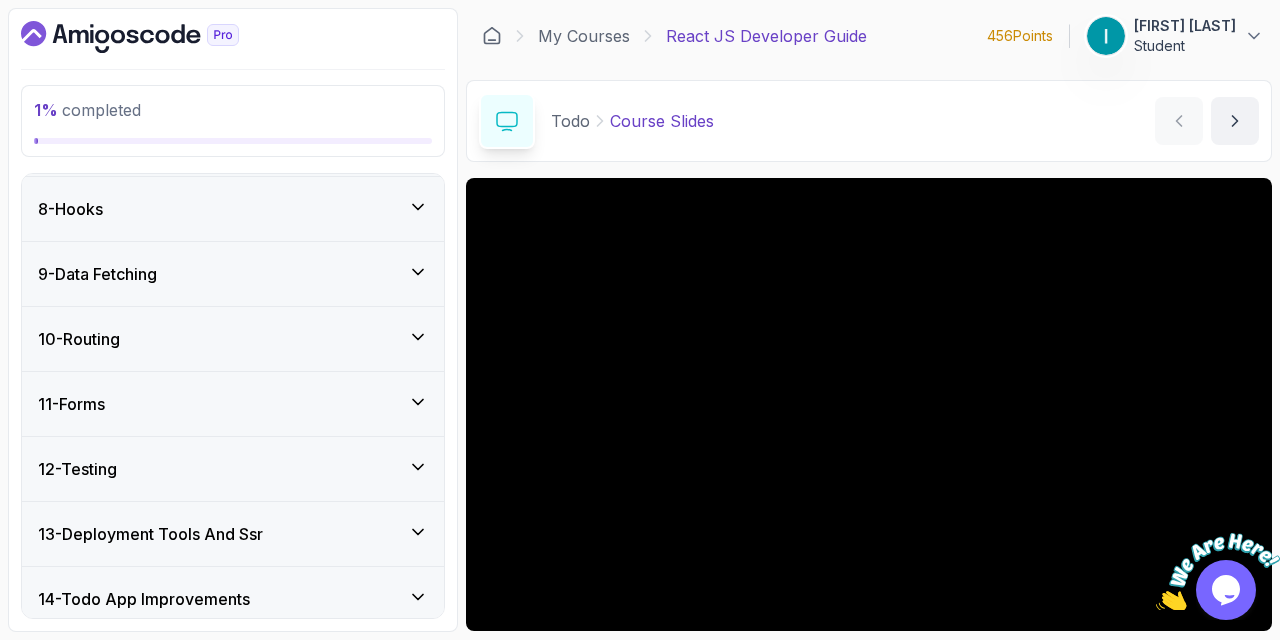 click on "9  -  Data Fetching" at bounding box center (233, 274) 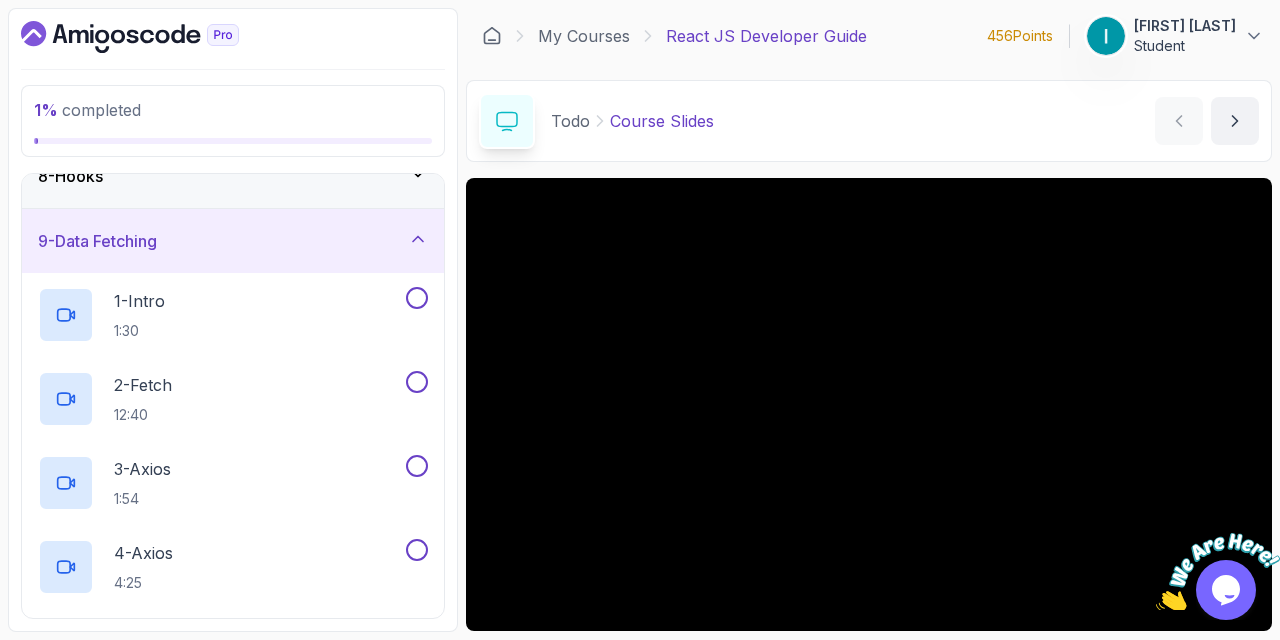 scroll, scrollTop: 478, scrollLeft: 0, axis: vertical 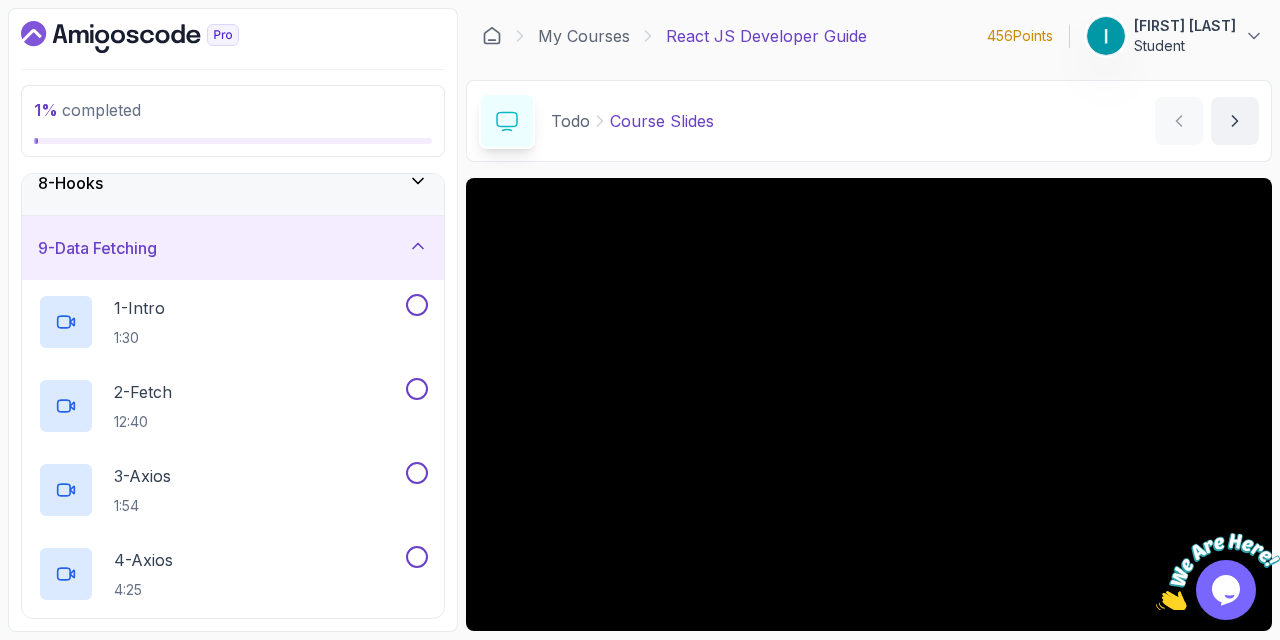 click on "9  -  Data Fetching" at bounding box center (233, 248) 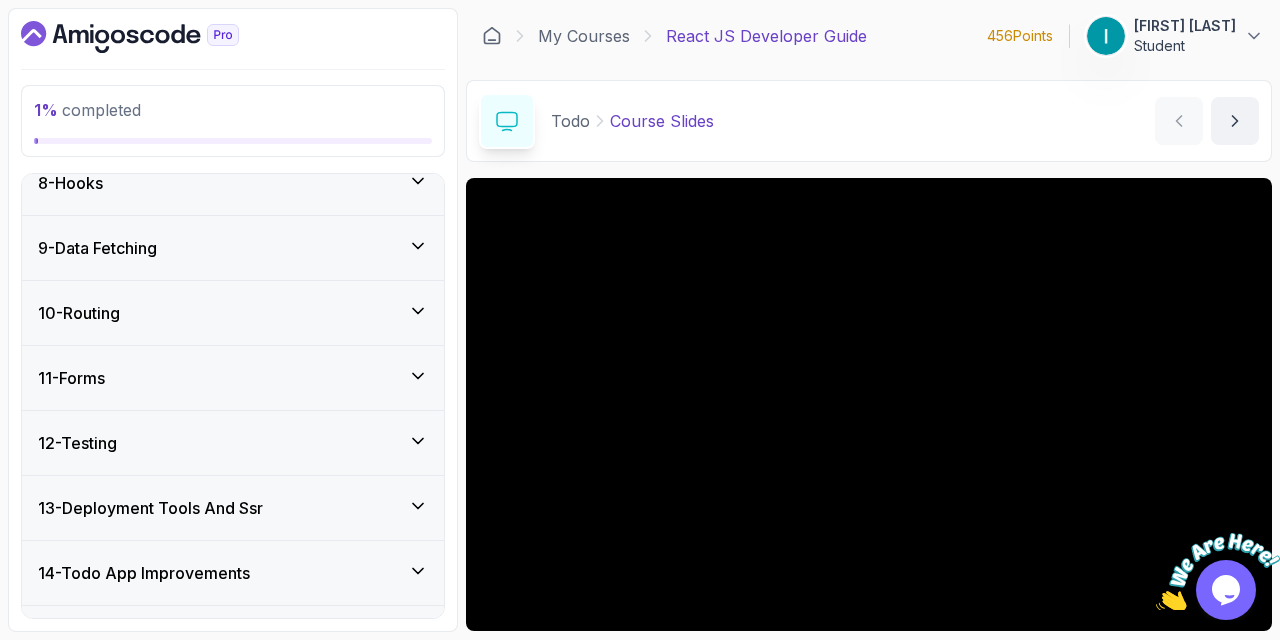 click on "10  -  Routing" at bounding box center [233, 313] 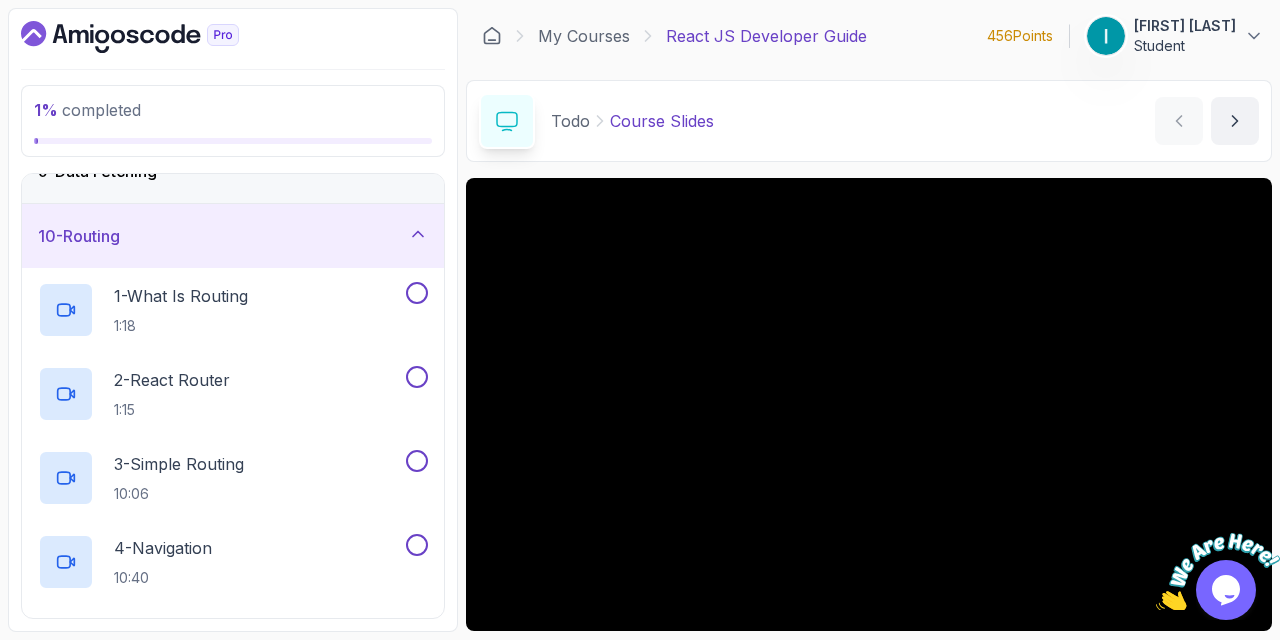 scroll, scrollTop: 548, scrollLeft: 0, axis: vertical 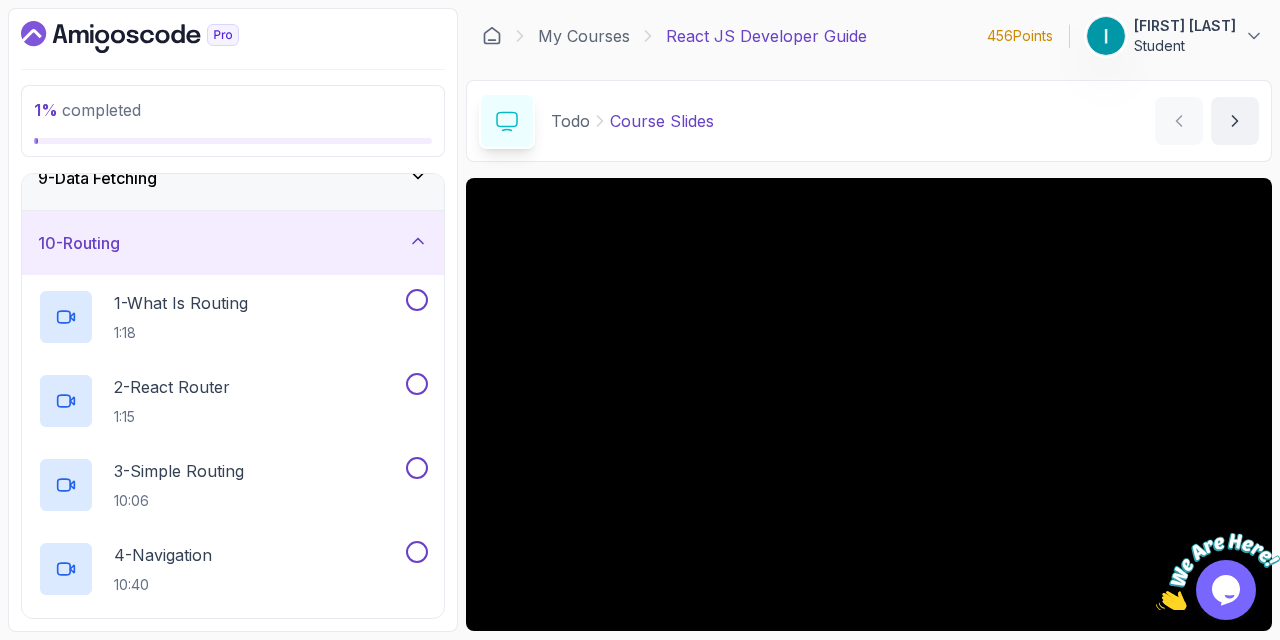 click on "10  -  Routing" at bounding box center (233, 243) 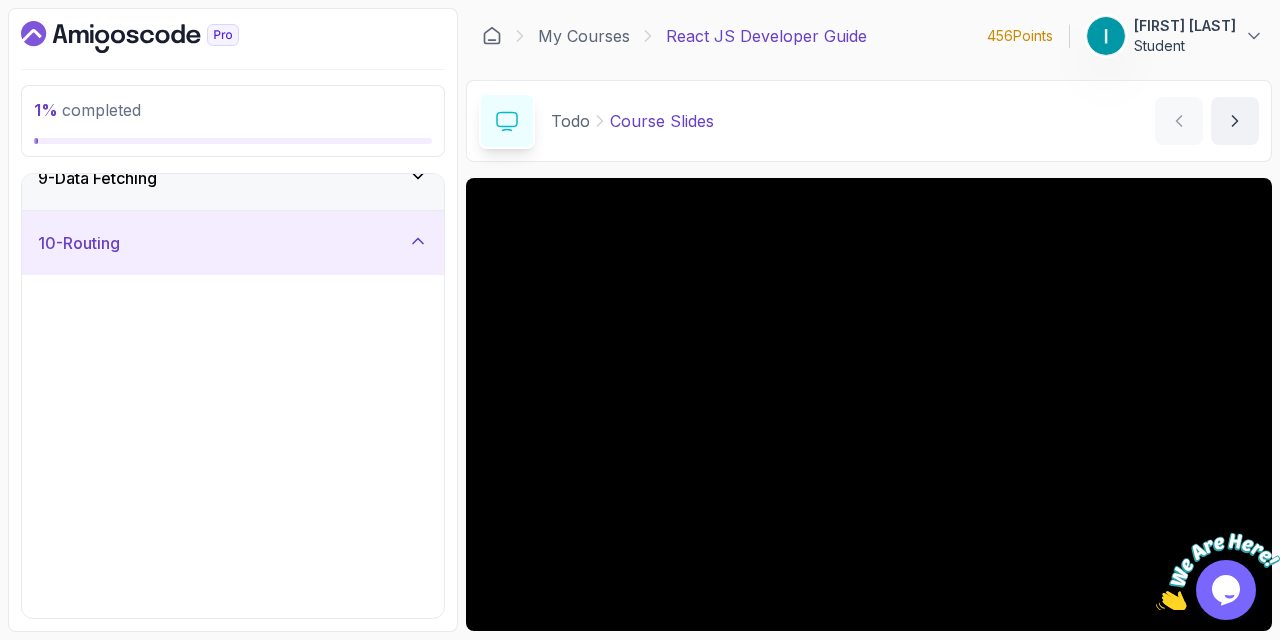 scroll, scrollTop: 531, scrollLeft: 0, axis: vertical 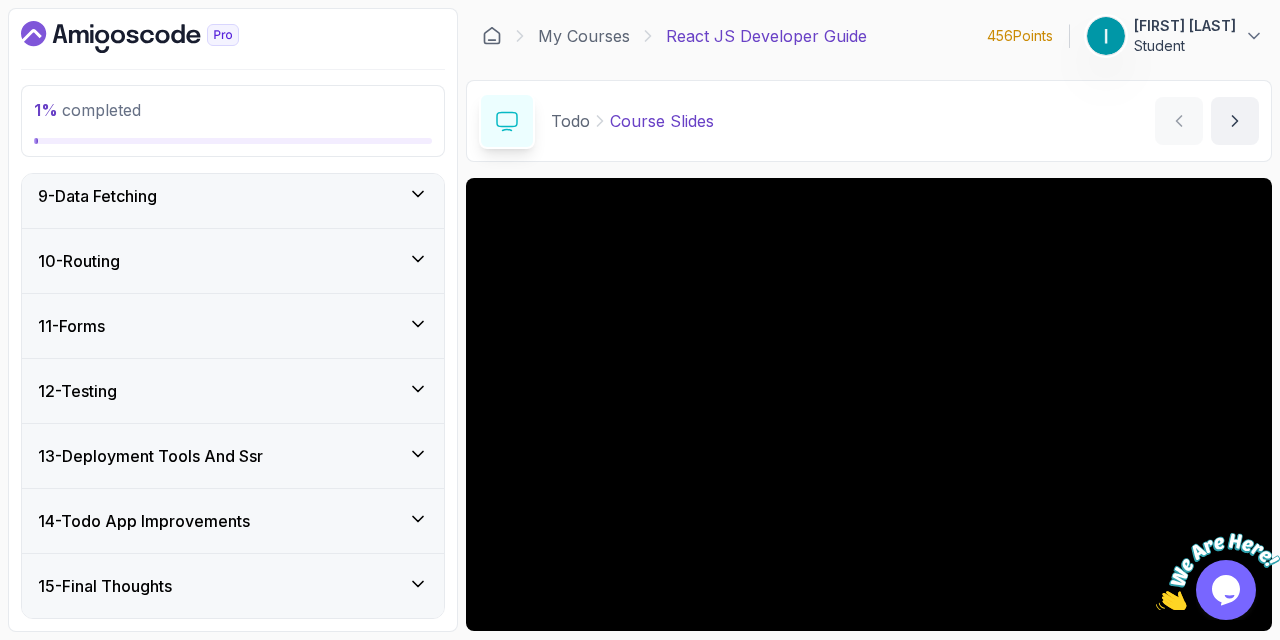 click on "11  -  Forms" at bounding box center (233, 326) 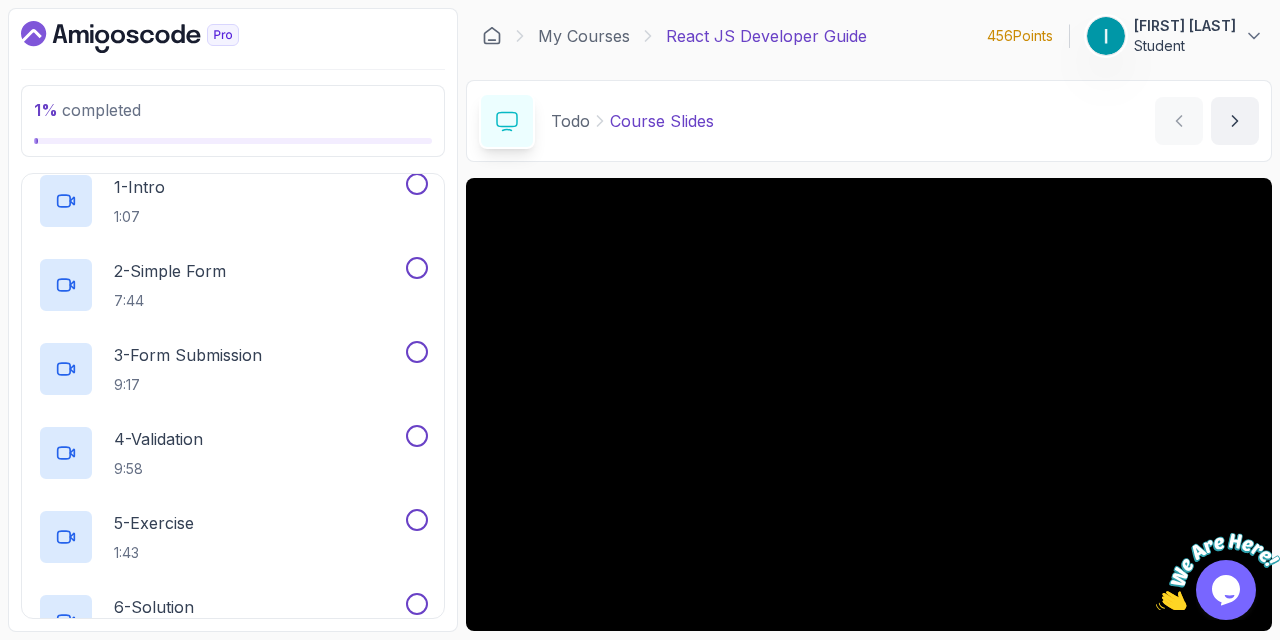scroll, scrollTop: 730, scrollLeft: 0, axis: vertical 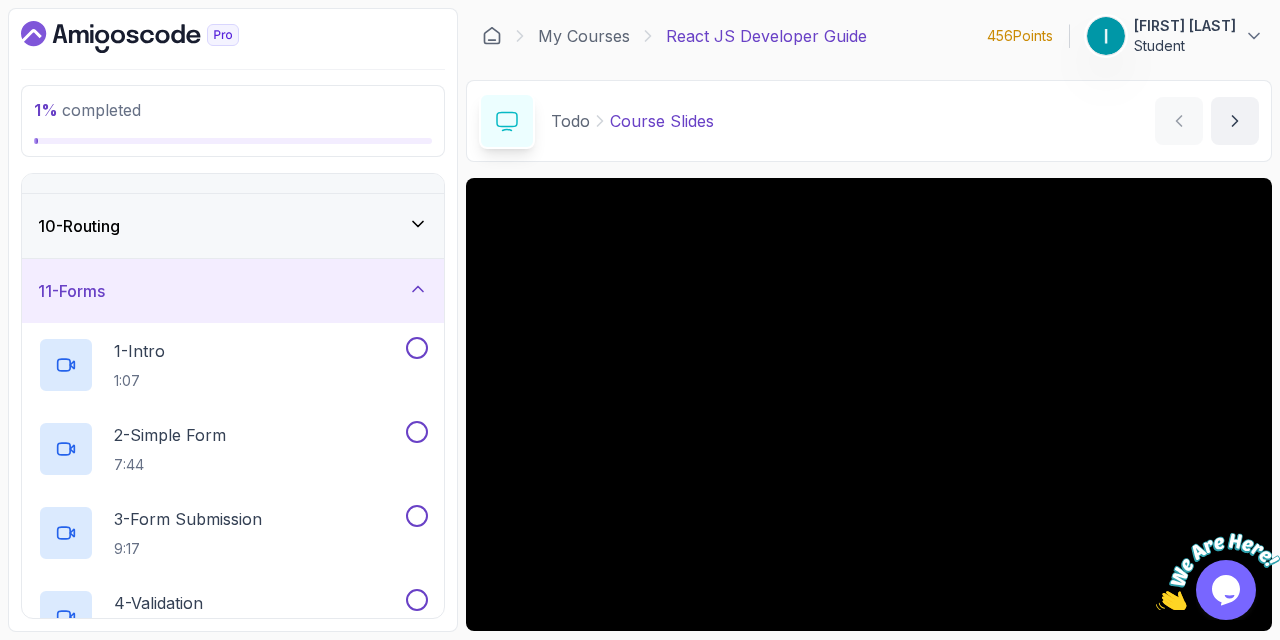 click on "11  -  Forms" at bounding box center [233, 291] 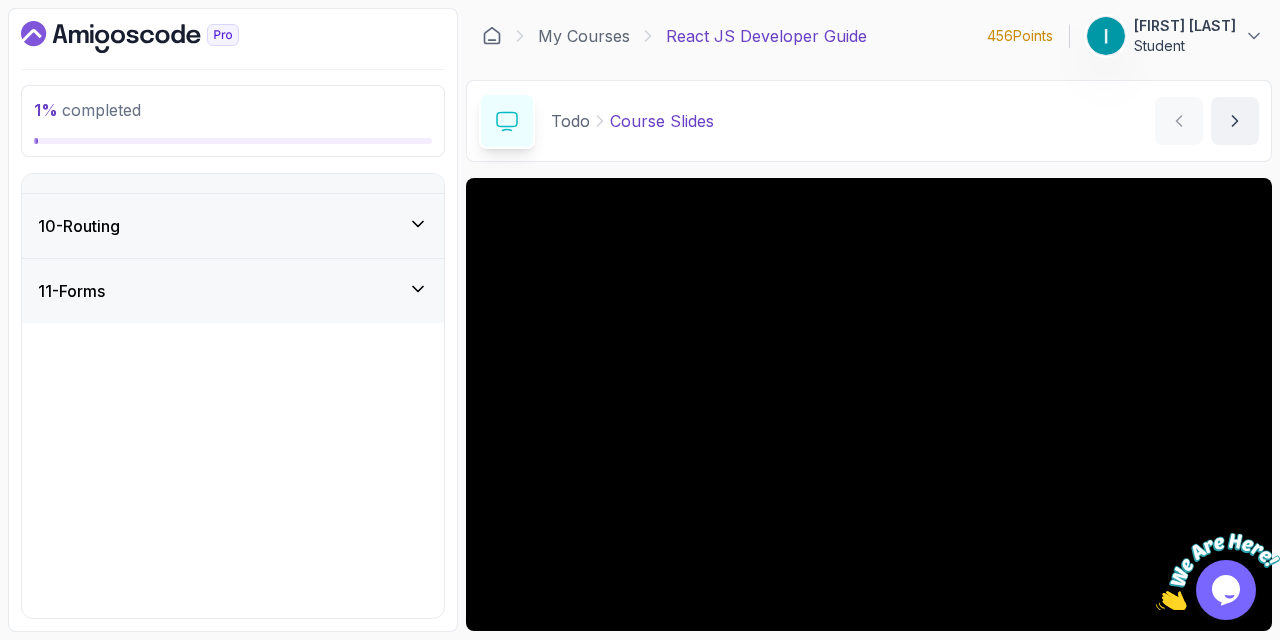 scroll, scrollTop: 531, scrollLeft: 0, axis: vertical 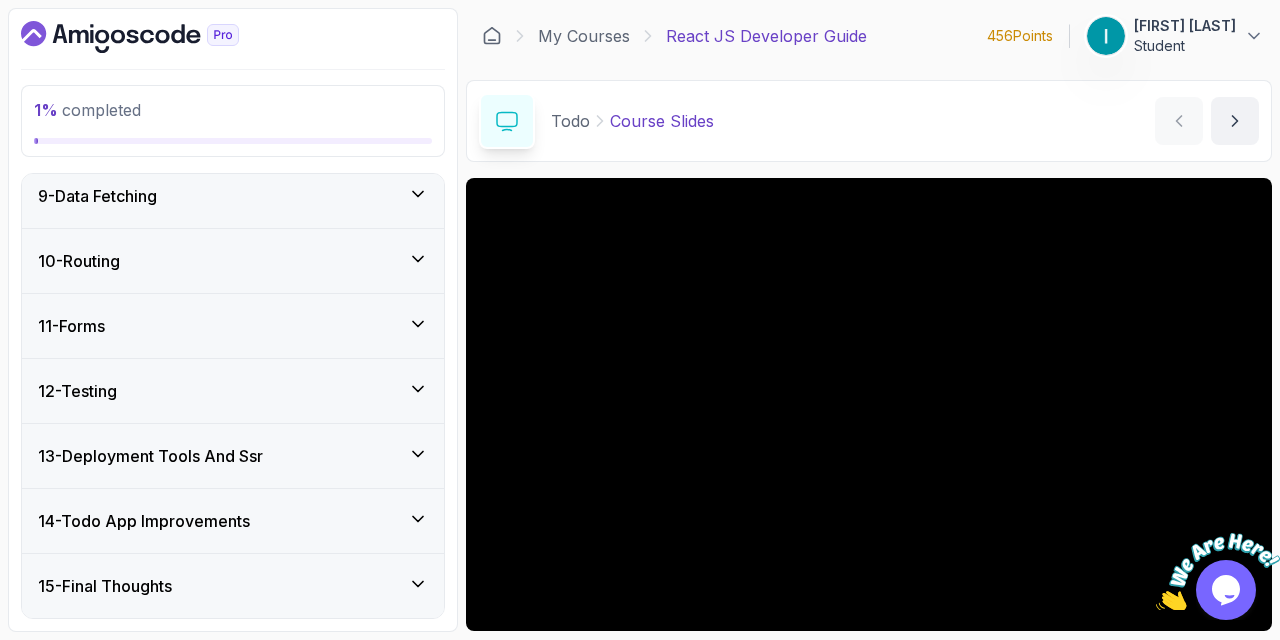 click on "10  -  Routing" at bounding box center (233, 261) 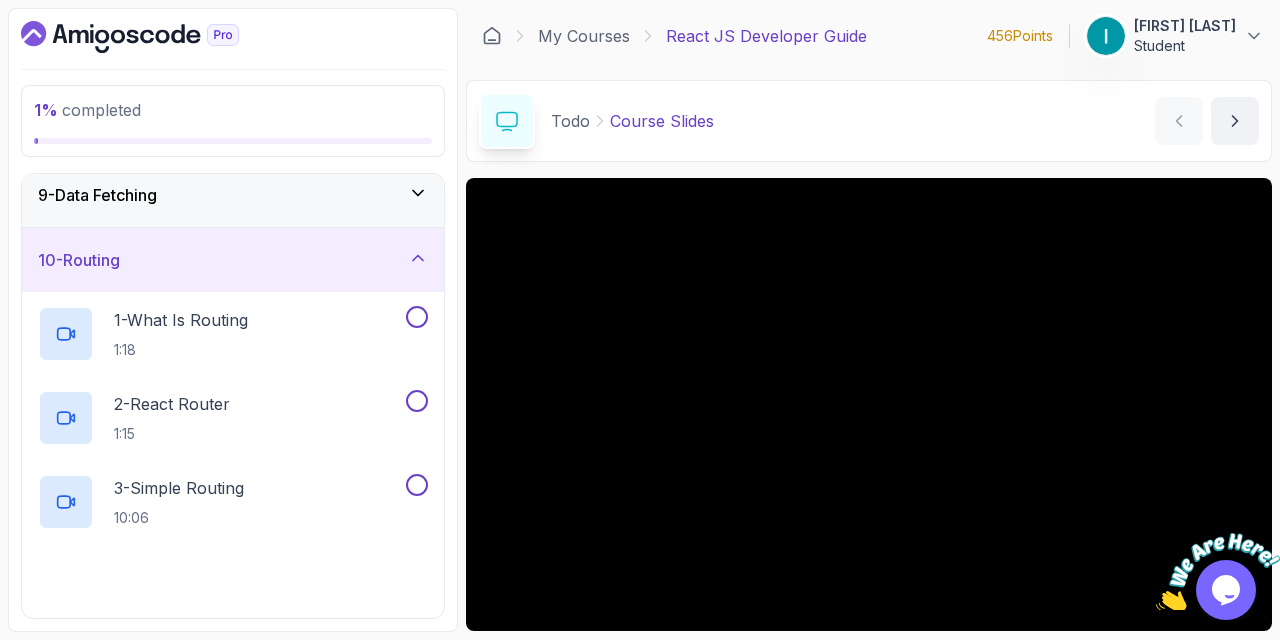 click on "10  -  Routing" at bounding box center (233, 260) 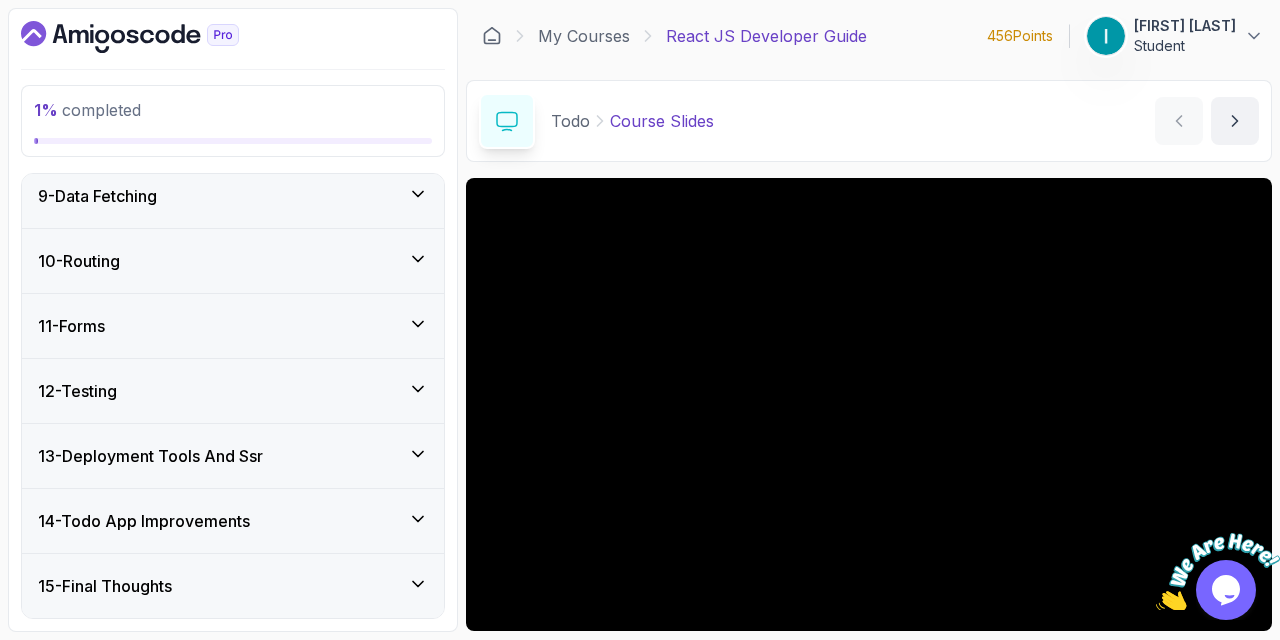 click on "12  -  Testing" at bounding box center (233, 391) 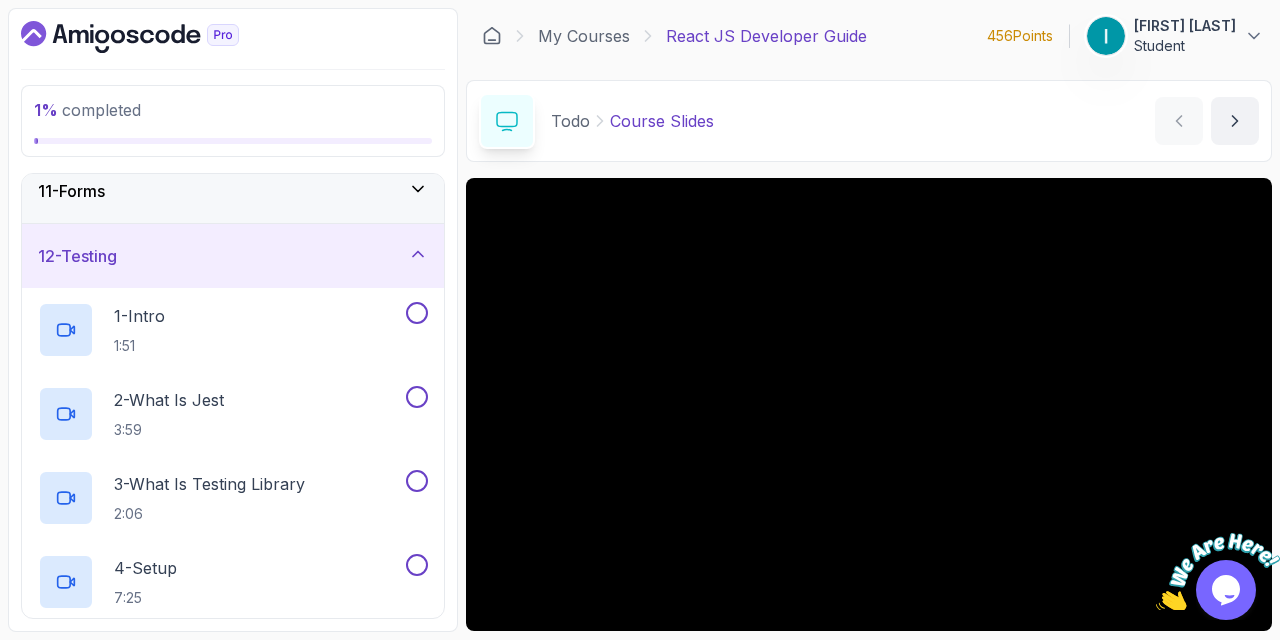click on "12  -  Testing" at bounding box center [233, 256] 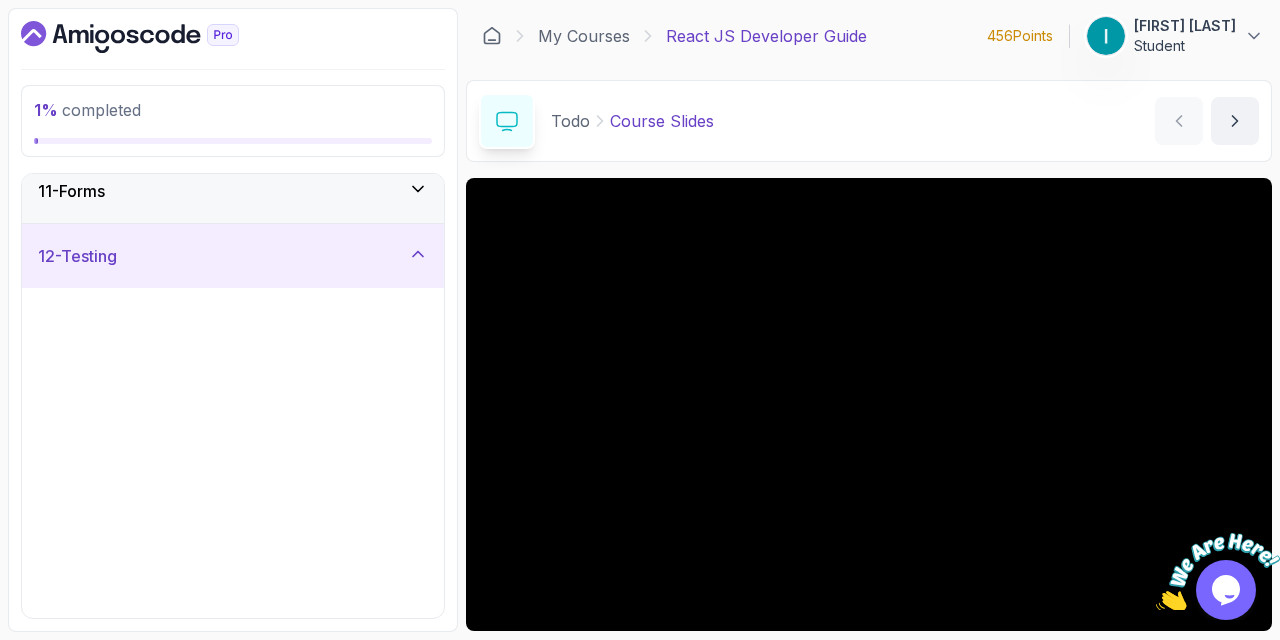 scroll, scrollTop: 531, scrollLeft: 0, axis: vertical 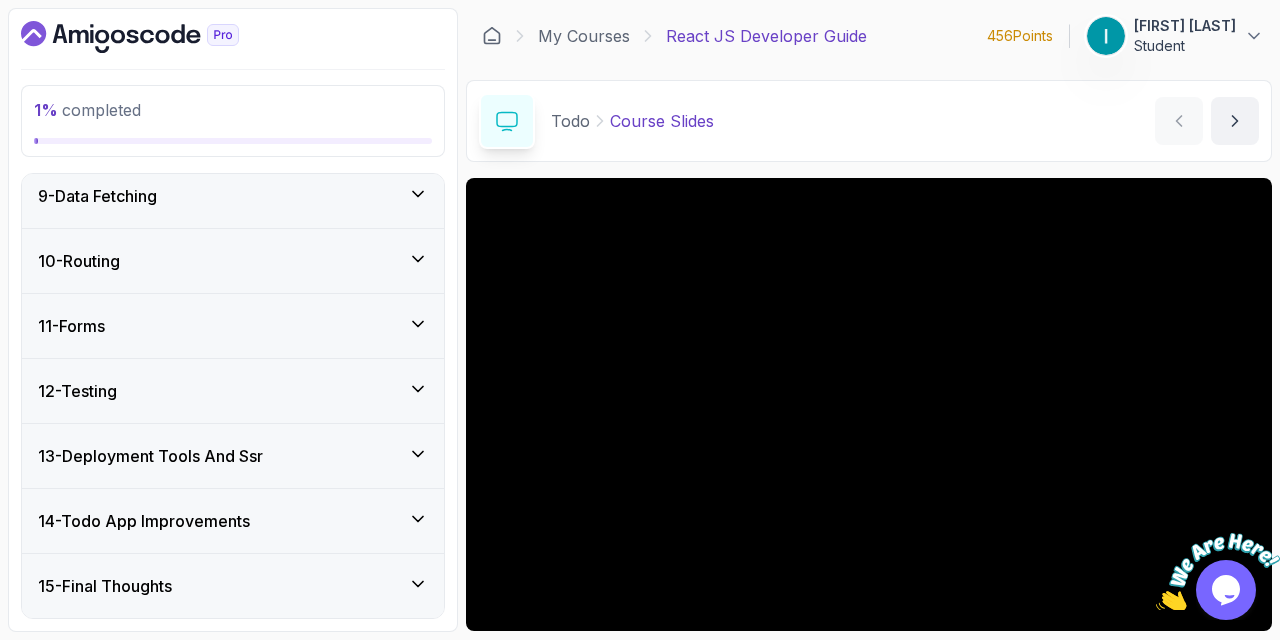 click on "13  -  Deployment Tools And Ssr" at bounding box center [150, 456] 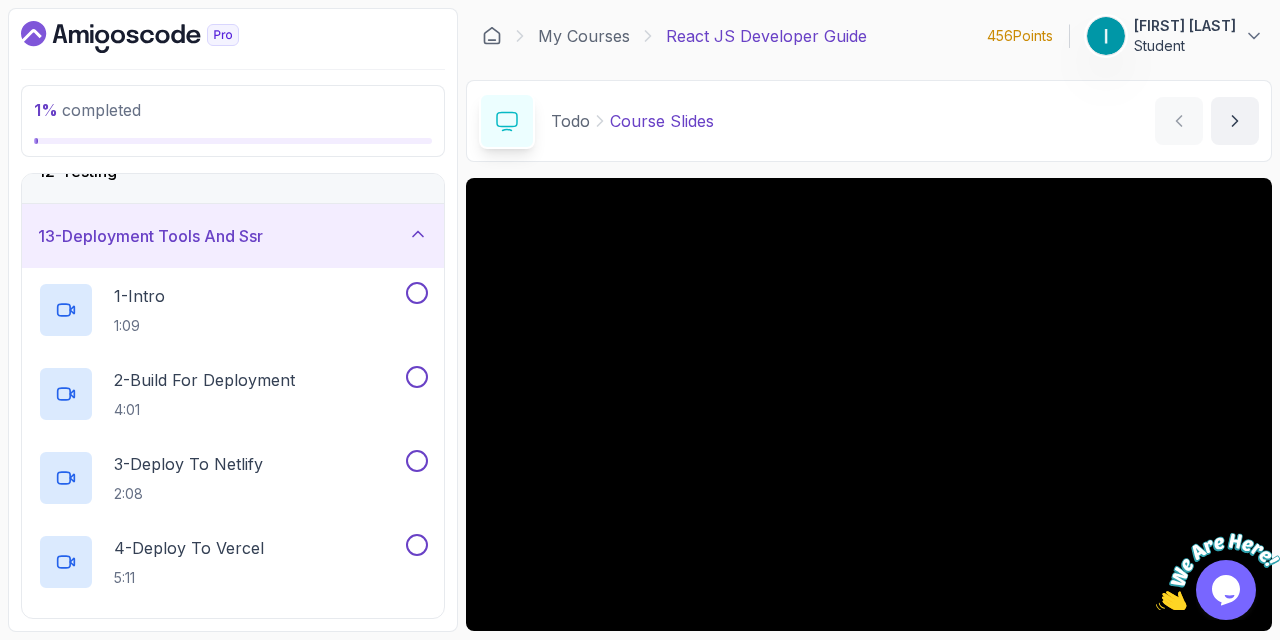 scroll, scrollTop: 749, scrollLeft: 0, axis: vertical 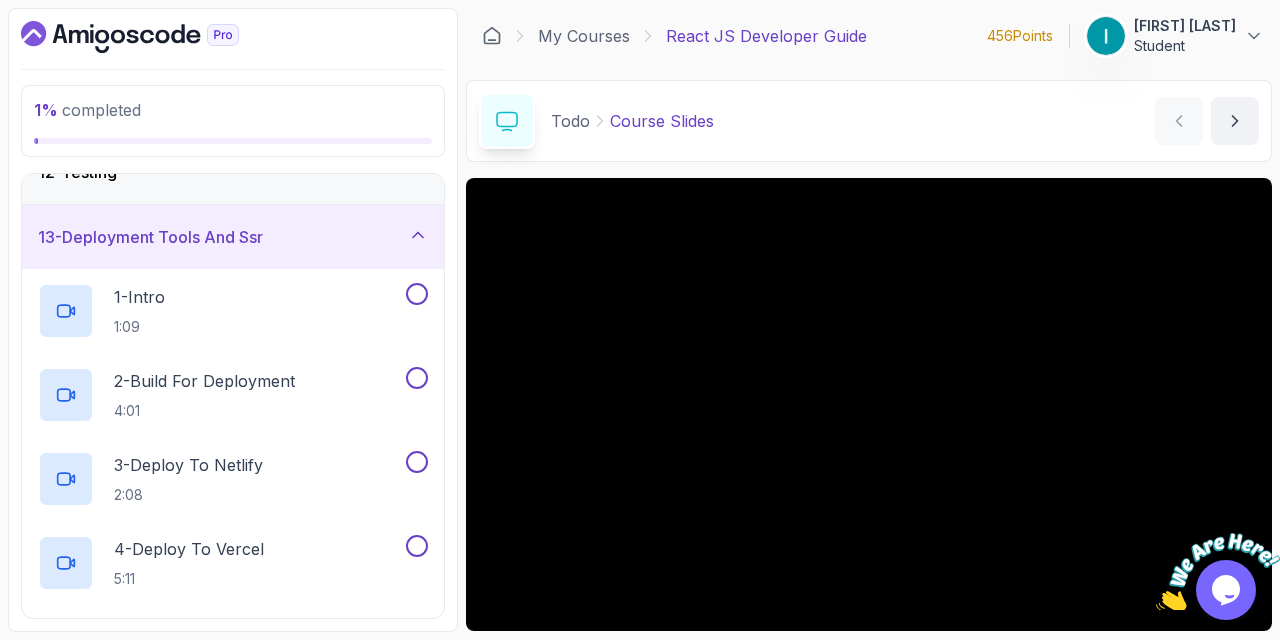 click on "13  -  Deployment Tools And Ssr" at bounding box center [233, 237] 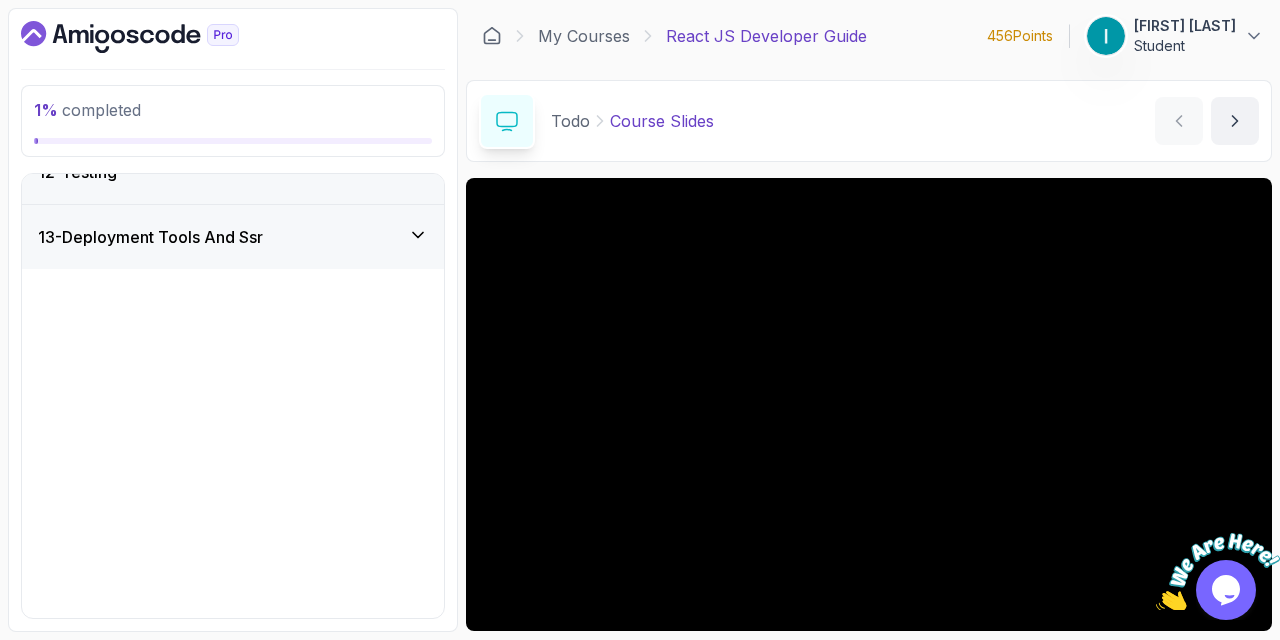 scroll, scrollTop: 531, scrollLeft: 0, axis: vertical 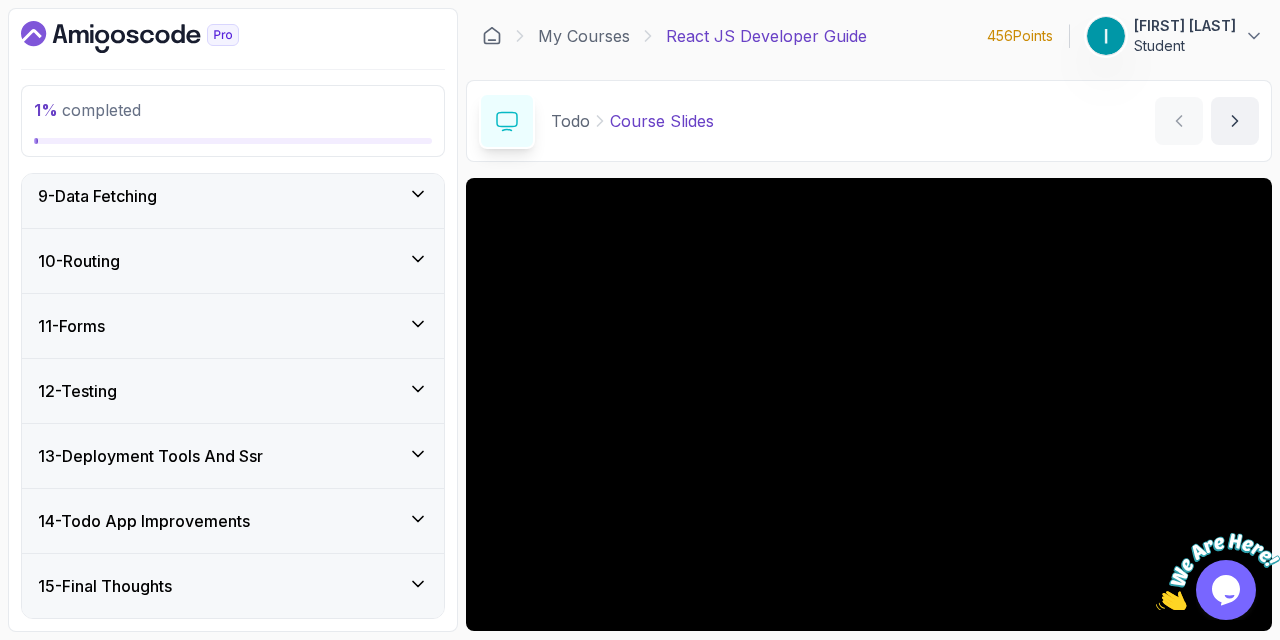 click on "14  -  Todo App Improvements" at bounding box center (233, 521) 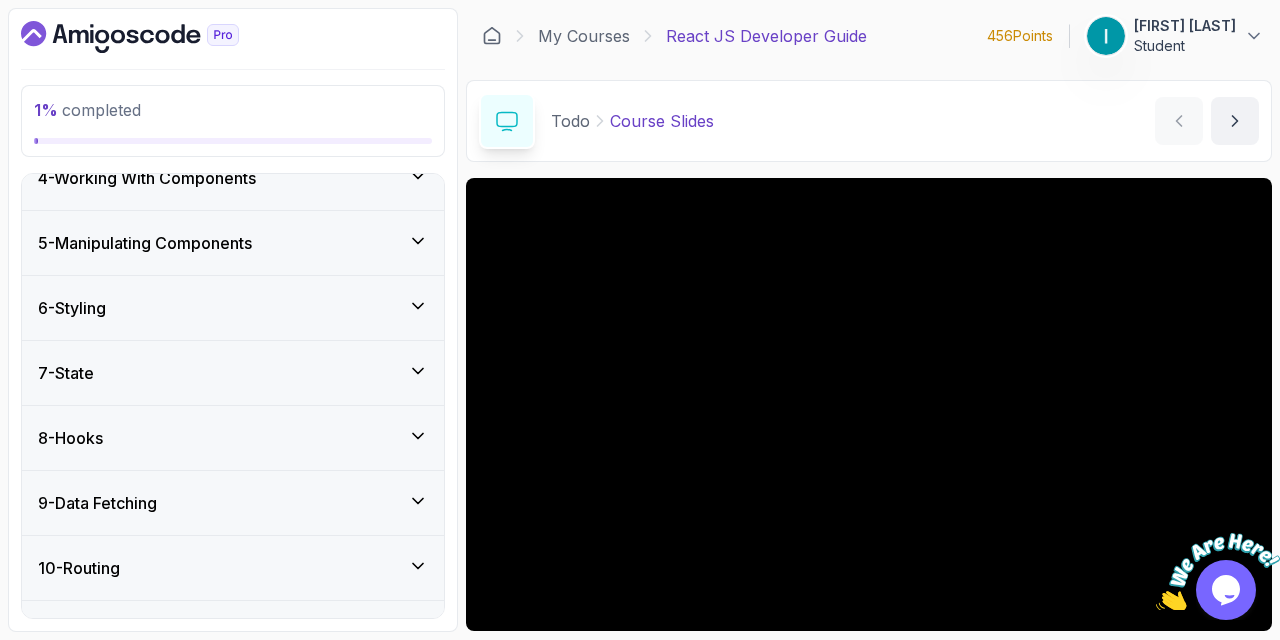 scroll, scrollTop: 0, scrollLeft: 0, axis: both 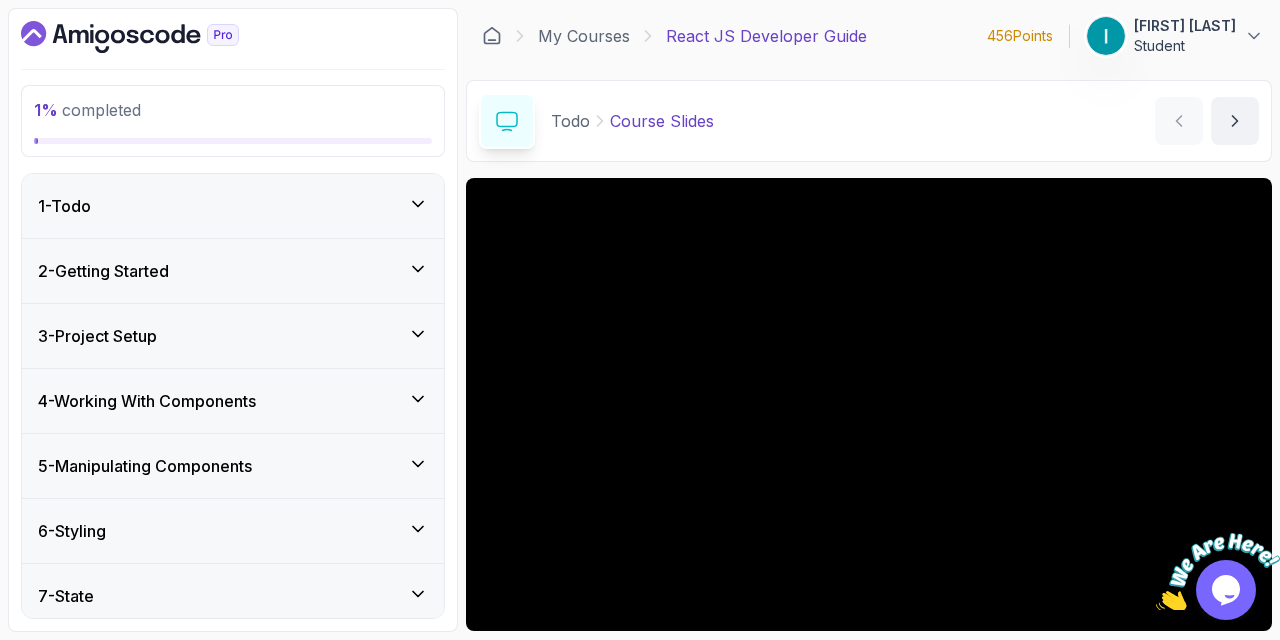 type 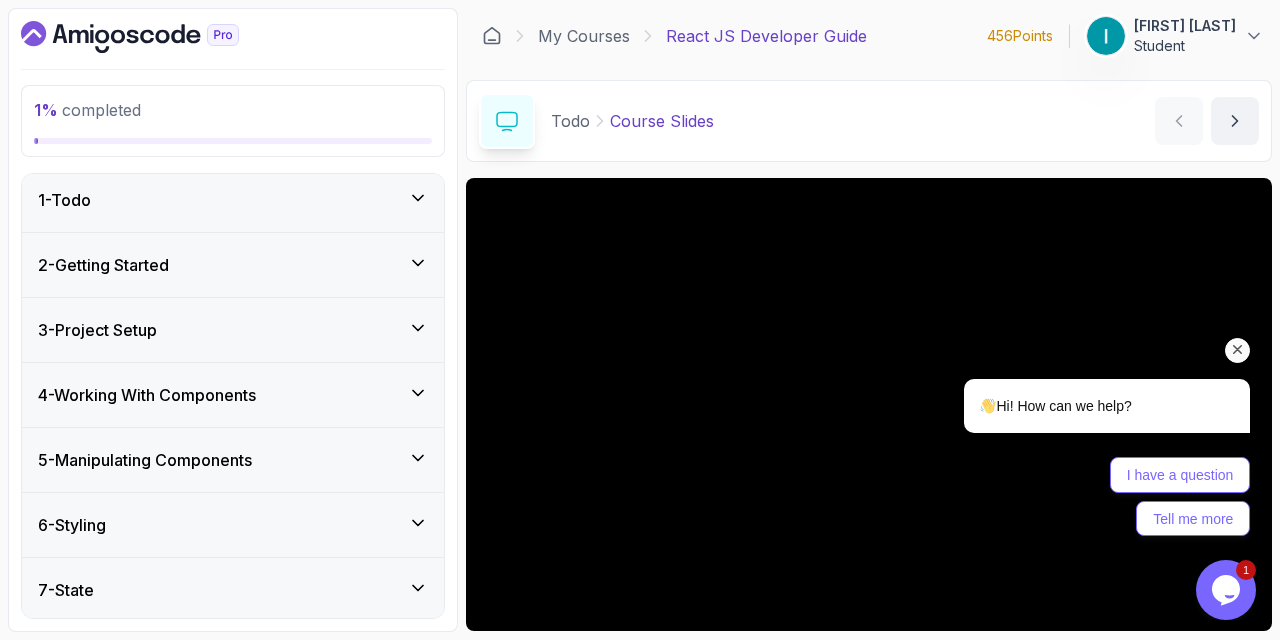 scroll, scrollTop: 0, scrollLeft: 0, axis: both 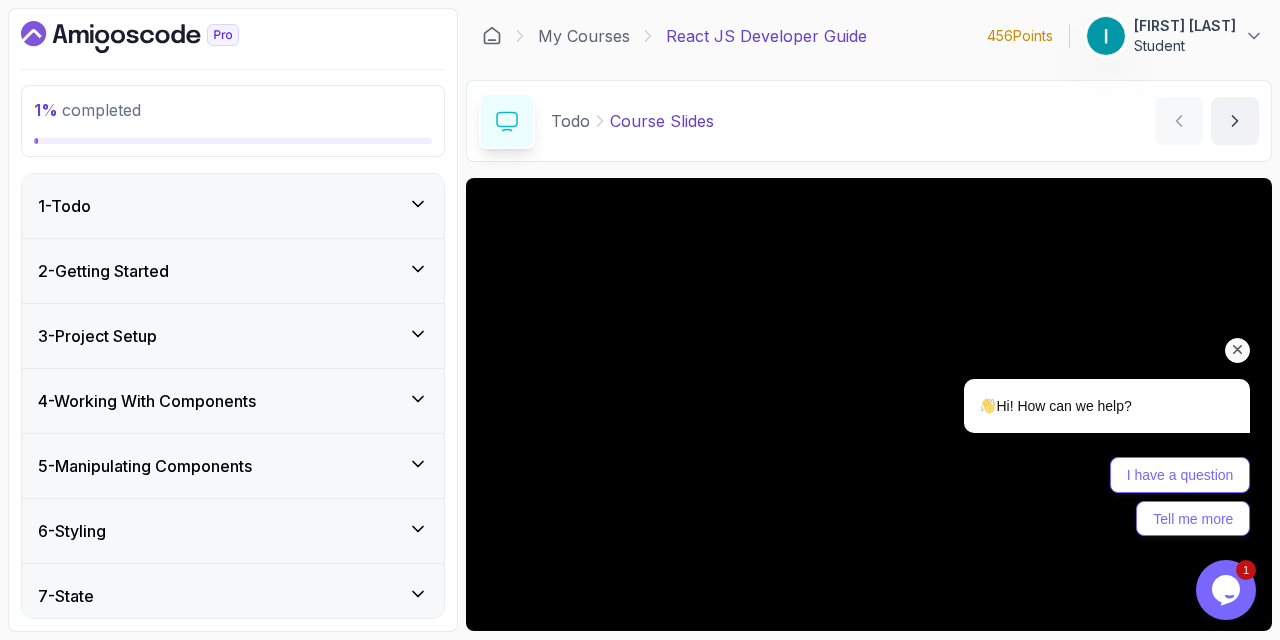 click at bounding box center [1238, 350] 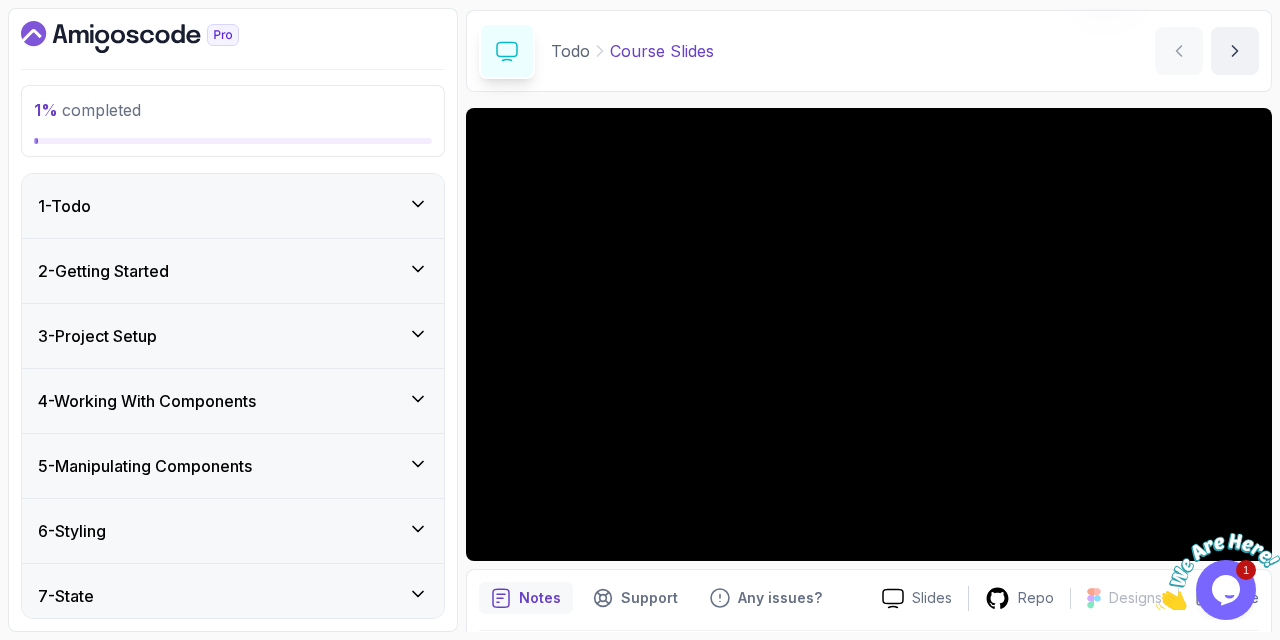 scroll, scrollTop: 69, scrollLeft: 0, axis: vertical 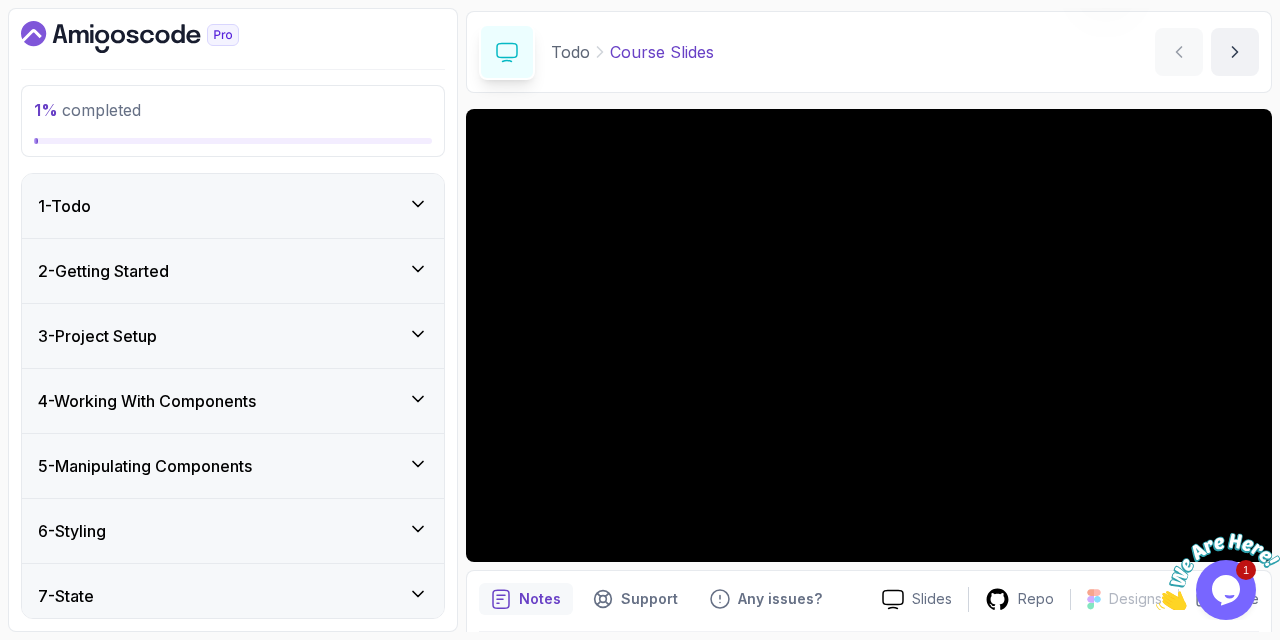 click on "1  -  Todo" at bounding box center (233, 206) 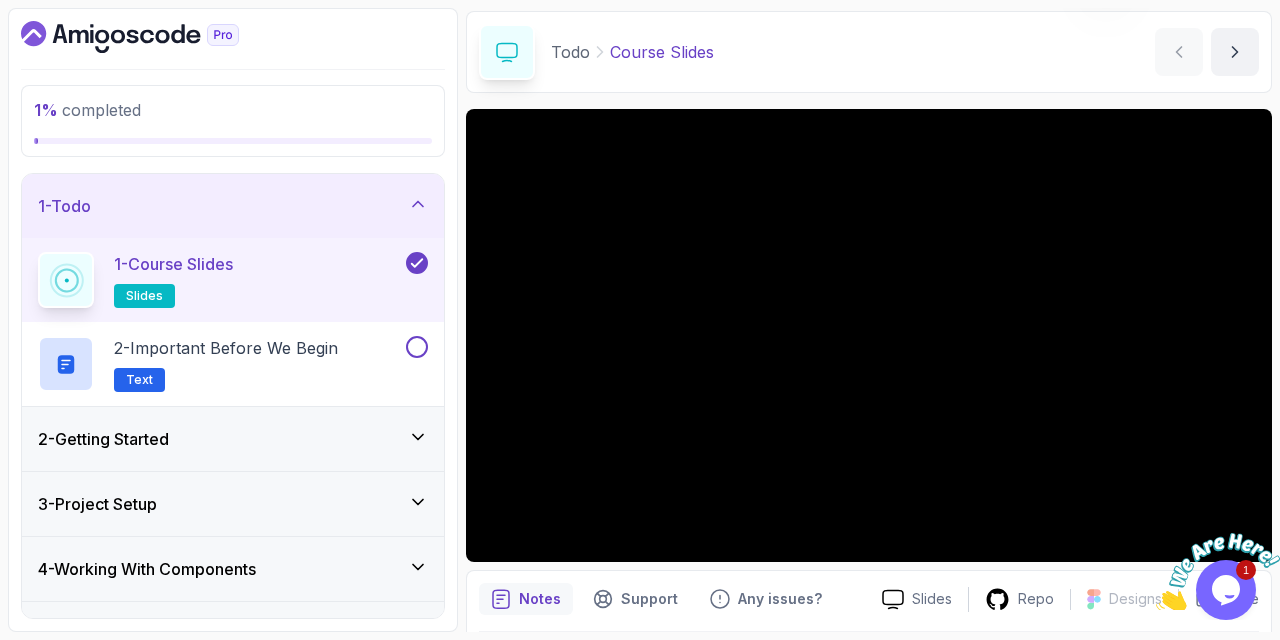 click on "1  -  Course Slides slides" at bounding box center (220, 280) 